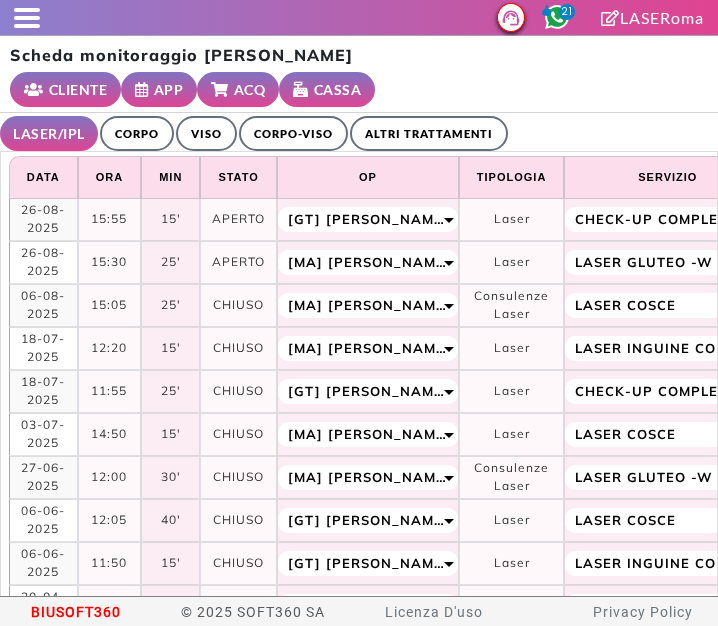 select on "*" 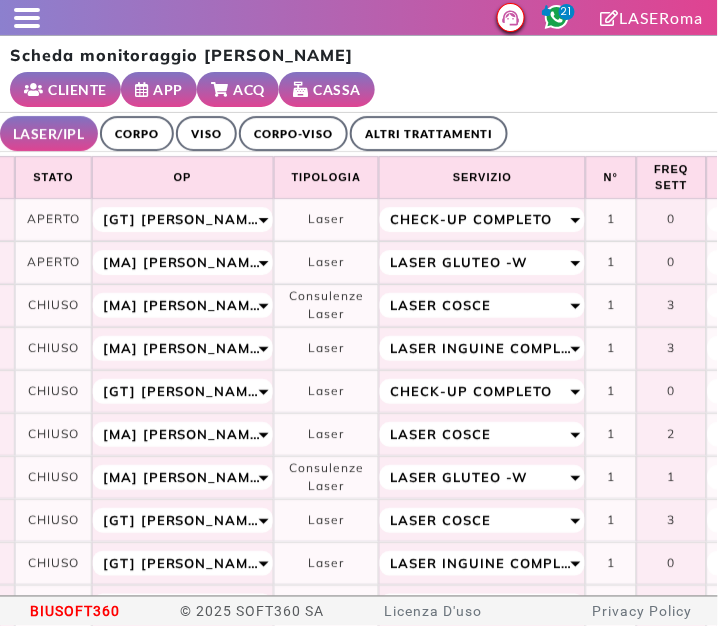 scroll, scrollTop: 0, scrollLeft: 66, axis: horizontal 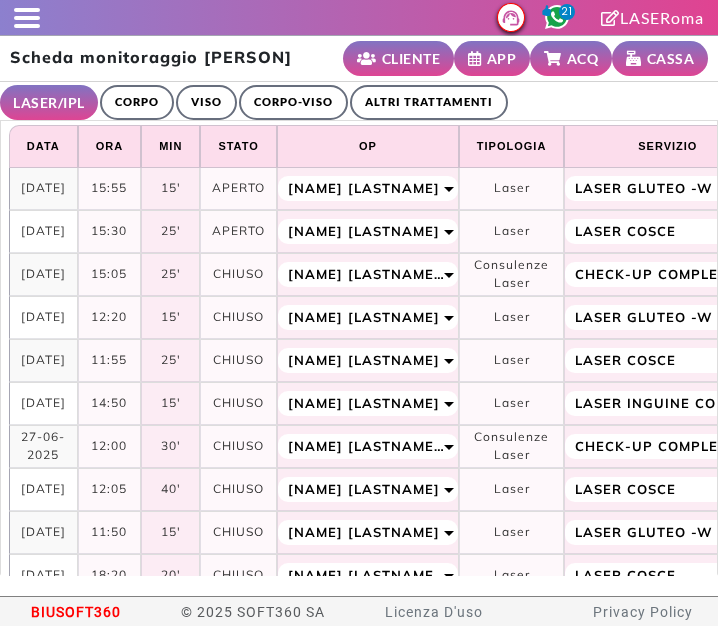 select on "**" 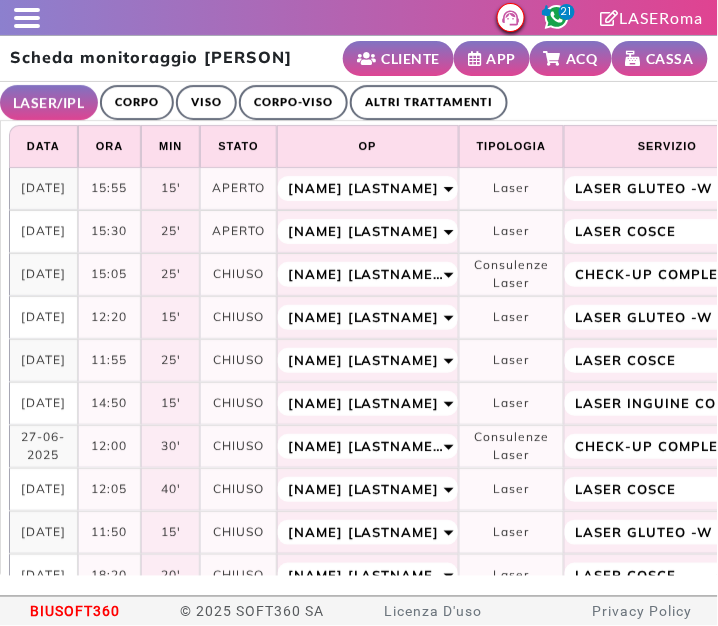 click at bounding box center (27, 18) 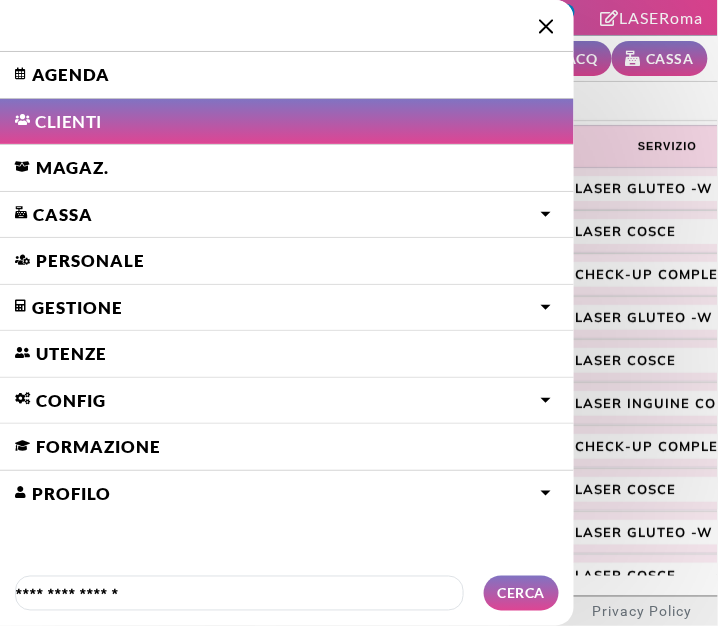 click on "Agenda" at bounding box center [287, 75] 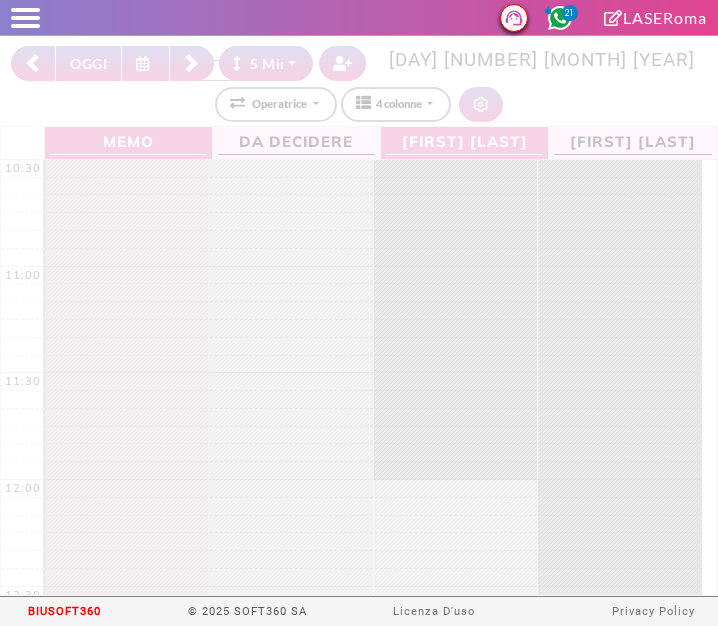 select on "*" 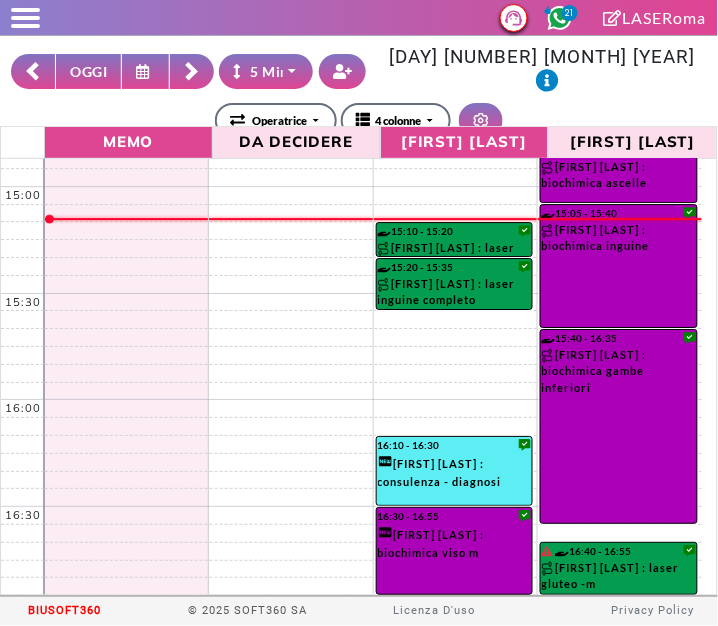 scroll, scrollTop: 939, scrollLeft: 0, axis: vertical 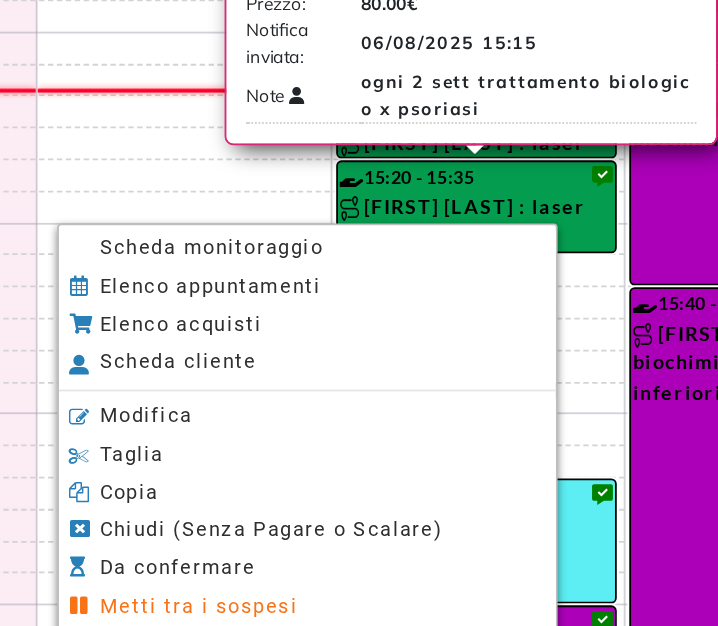 click on "Scheda monitoraggio" at bounding box center (306, 300) 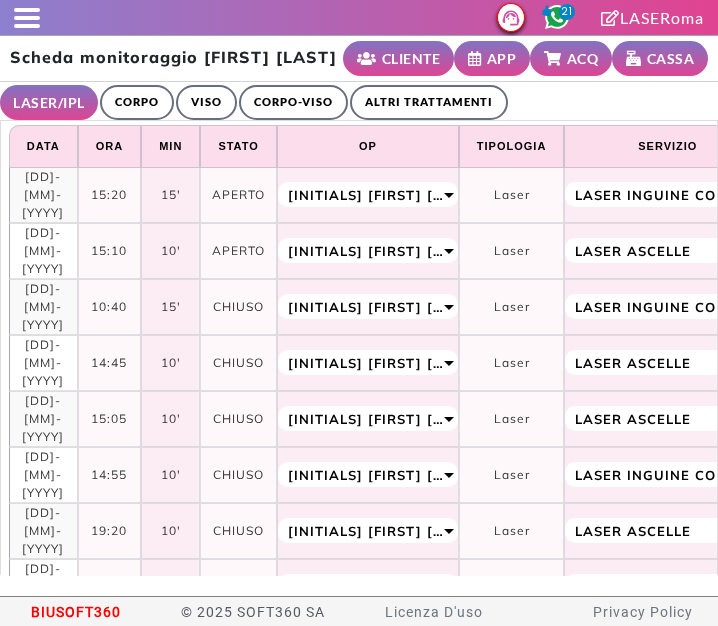 select on "**" 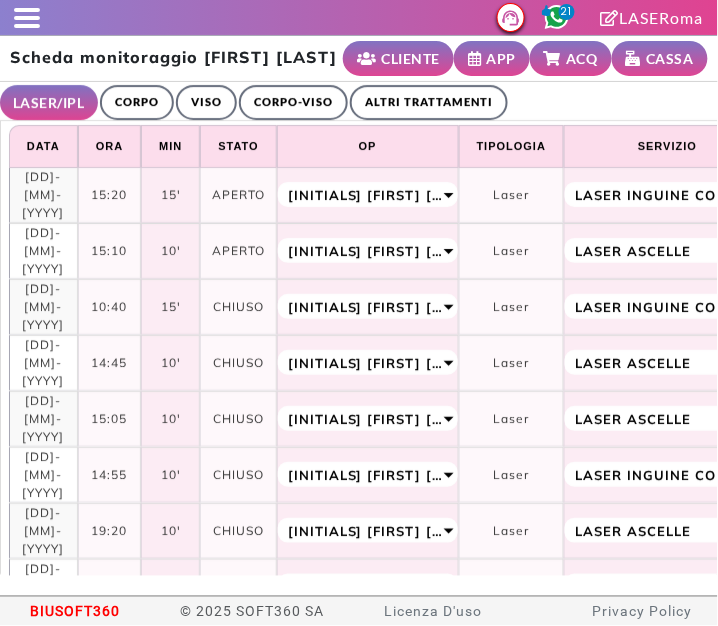 click on "ALTRI TRATTAMENTI" at bounding box center (429, 102) 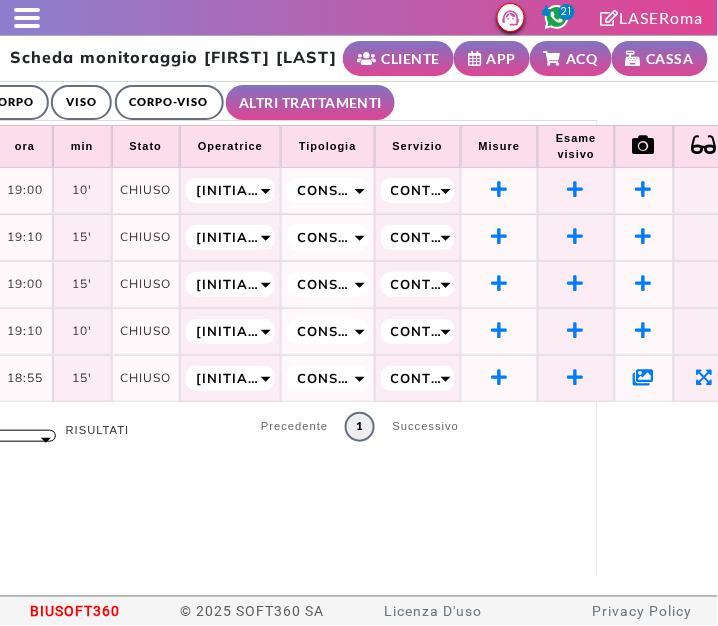 scroll, scrollTop: 0, scrollLeft: 0, axis: both 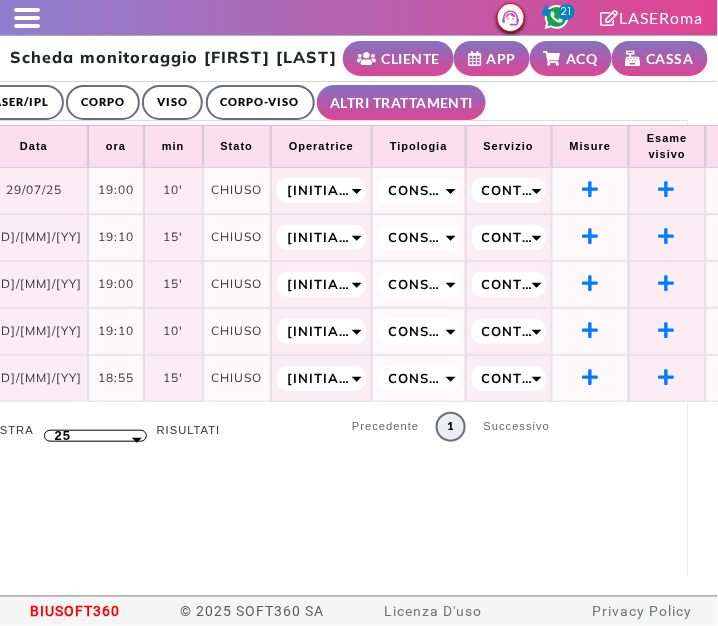 click on "LASER/IPL" at bounding box center (17, 102) 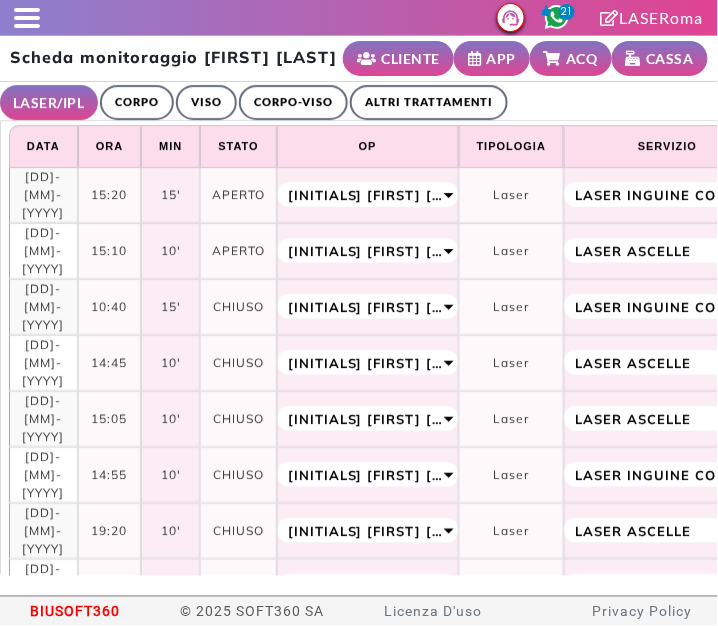 scroll, scrollTop: 0, scrollLeft: 0, axis: both 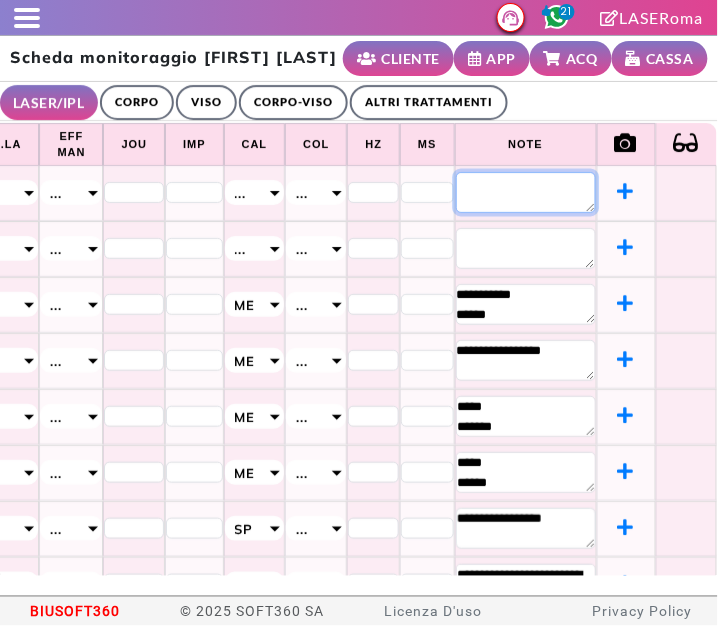 click at bounding box center (526, 192) 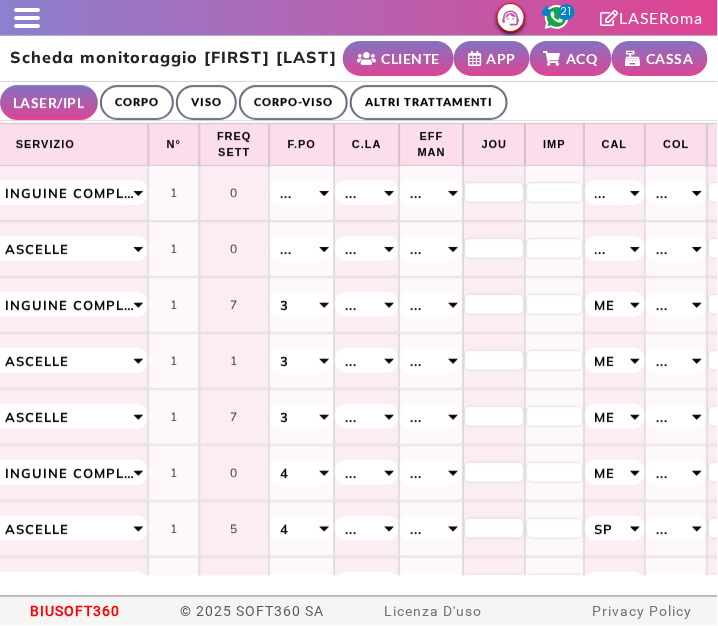 scroll, scrollTop: 0, scrollLeft: 619, axis: horizontal 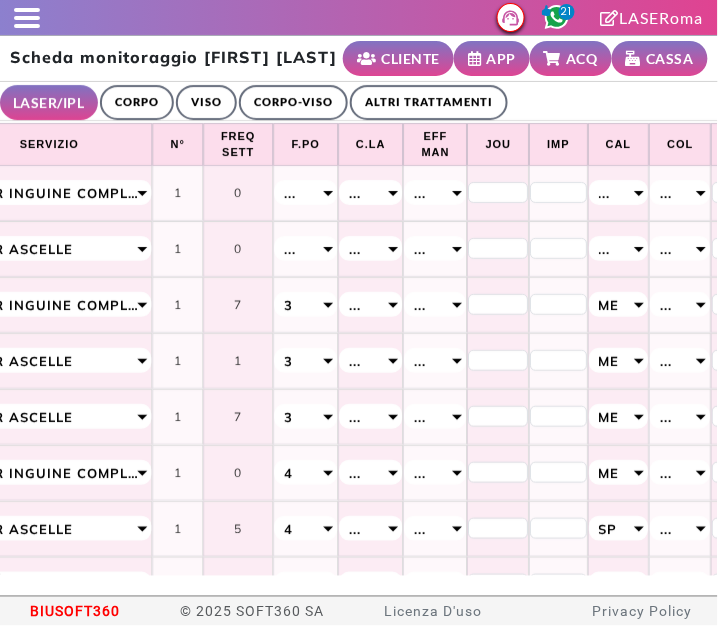 type on "*****" 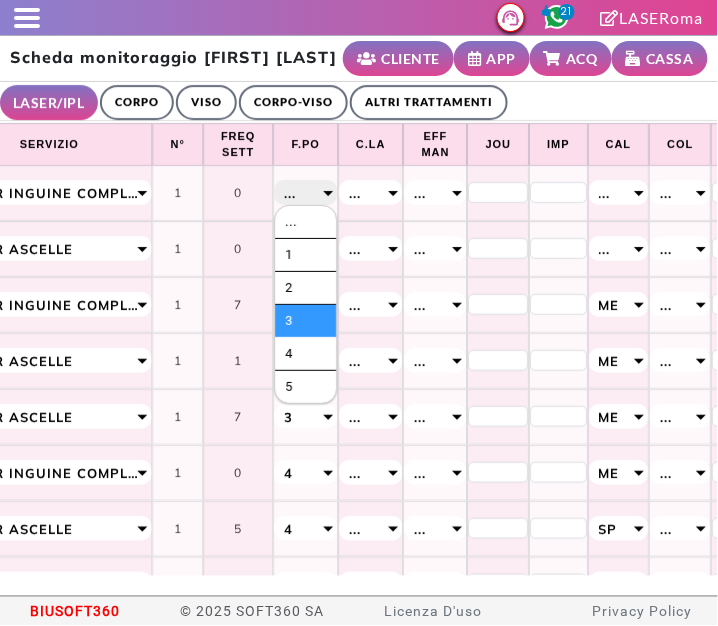 click on "3" at bounding box center (305, 321) 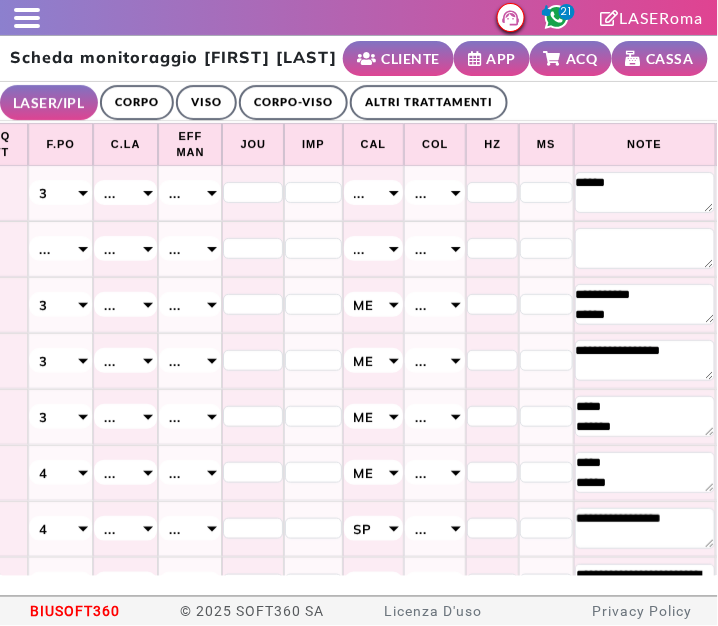 scroll, scrollTop: 0, scrollLeft: 1016, axis: horizontal 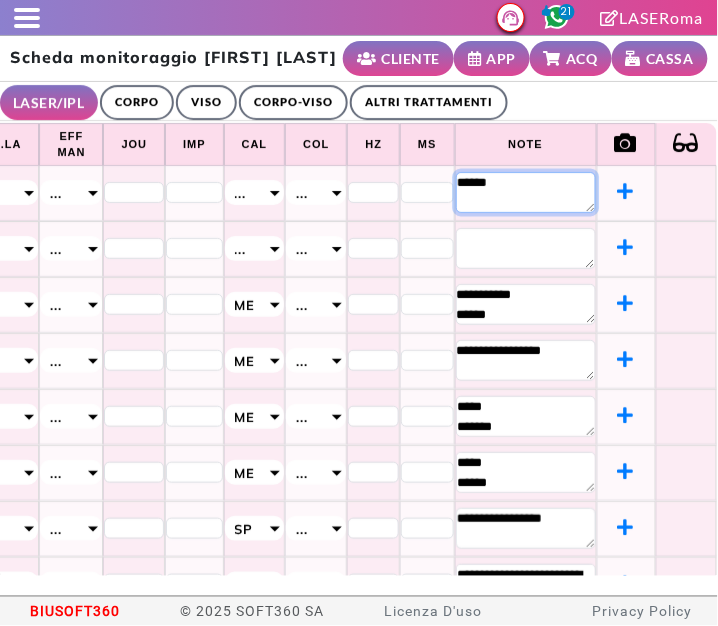 click on "*****" at bounding box center (526, 192) 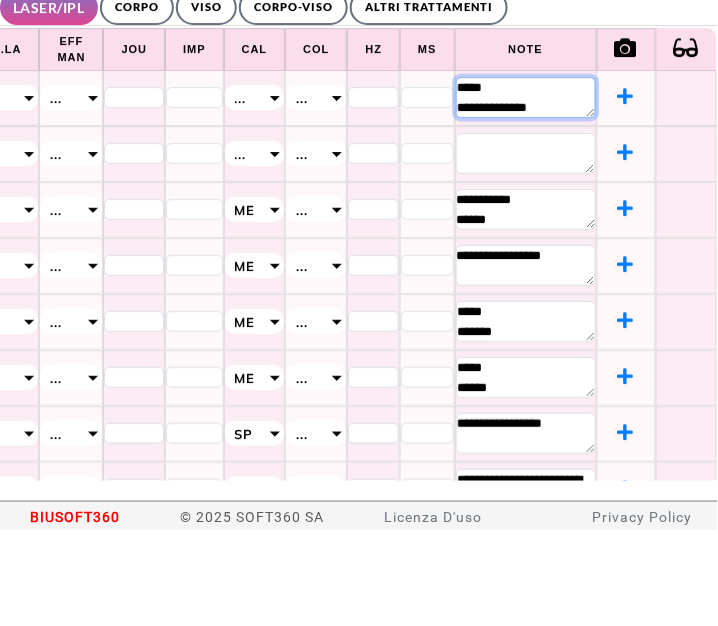 type on "**********" 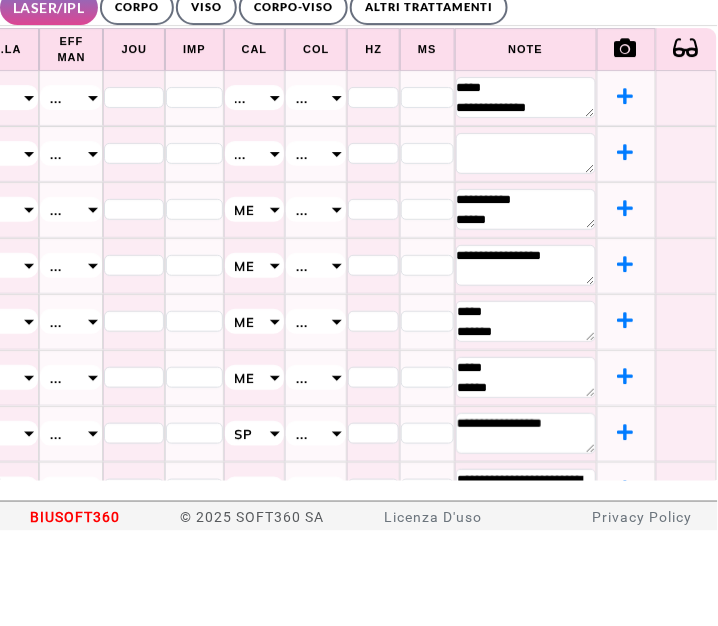 click at bounding box center [626, 191] 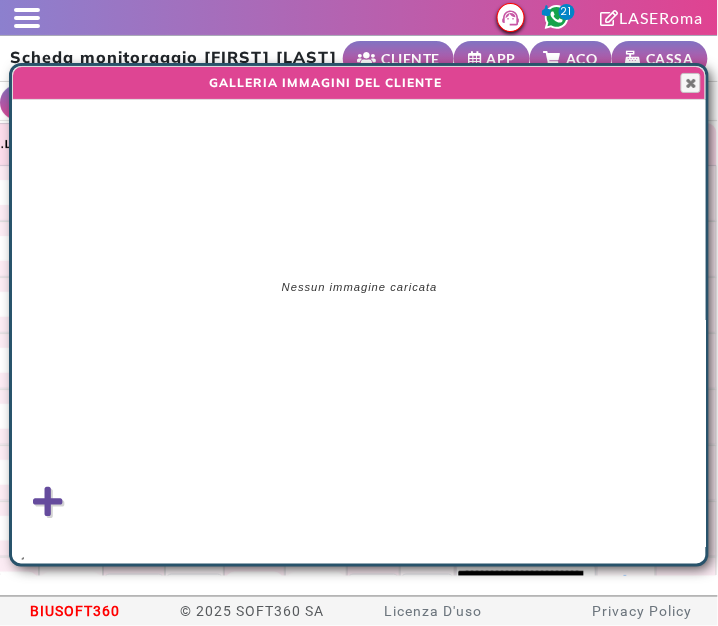 click at bounding box center (48, 502) 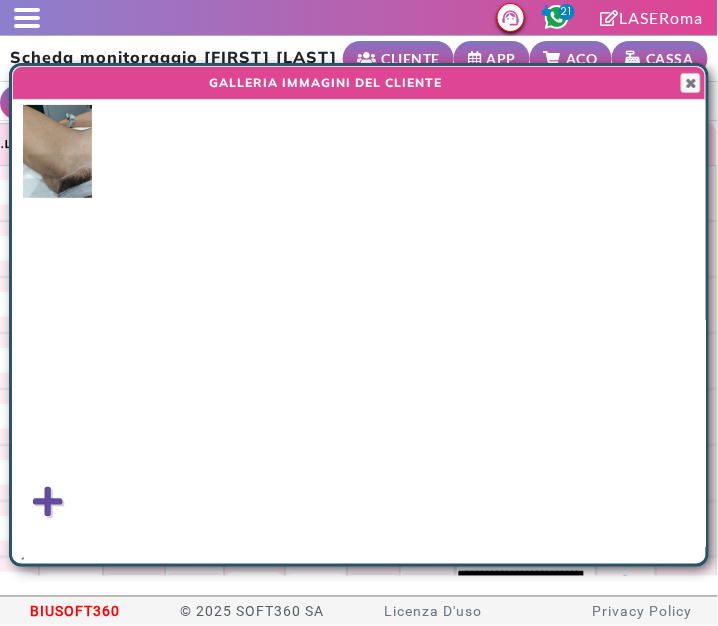 click at bounding box center (48, 502) 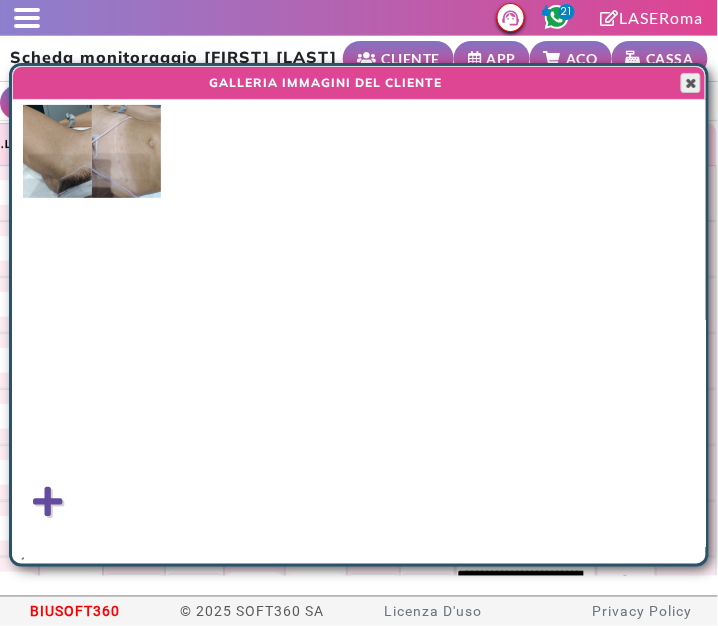 click at bounding box center (691, 83) 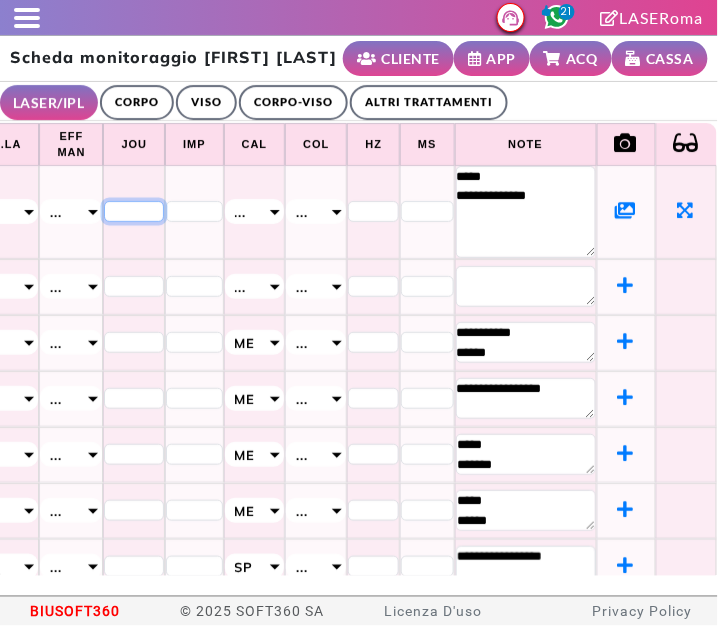 click on "**********" at bounding box center (-129, 212) 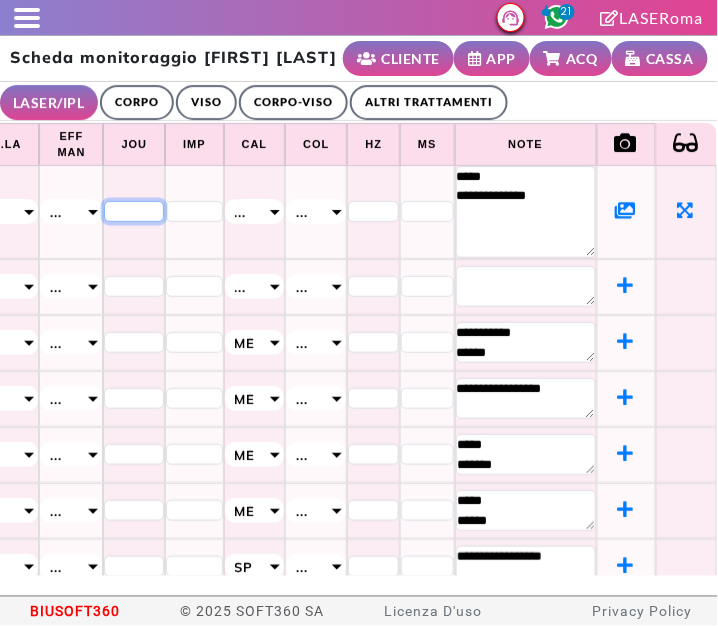 type on "**" 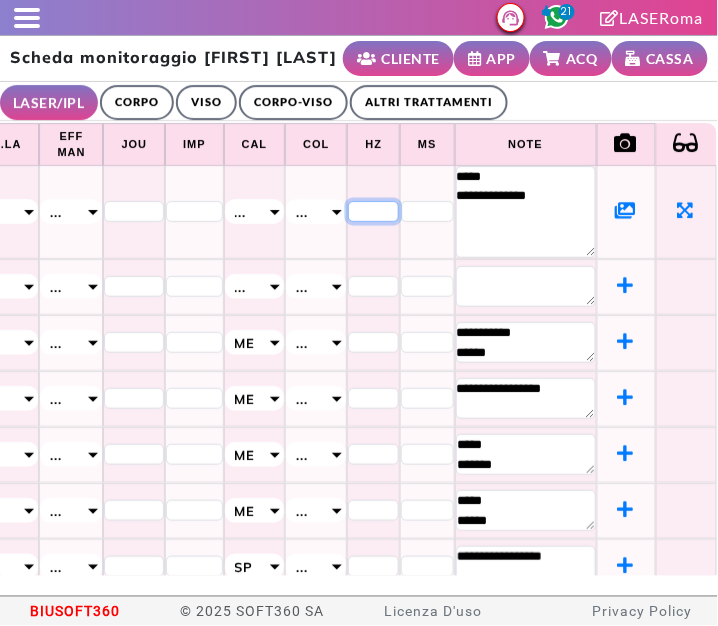 click on "*" at bounding box center (373, 212) 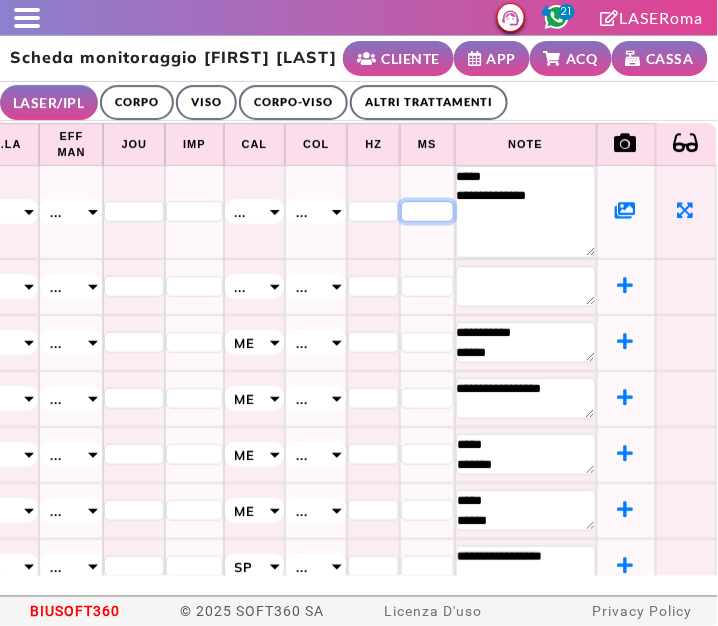 click on "*" at bounding box center (427, 212) 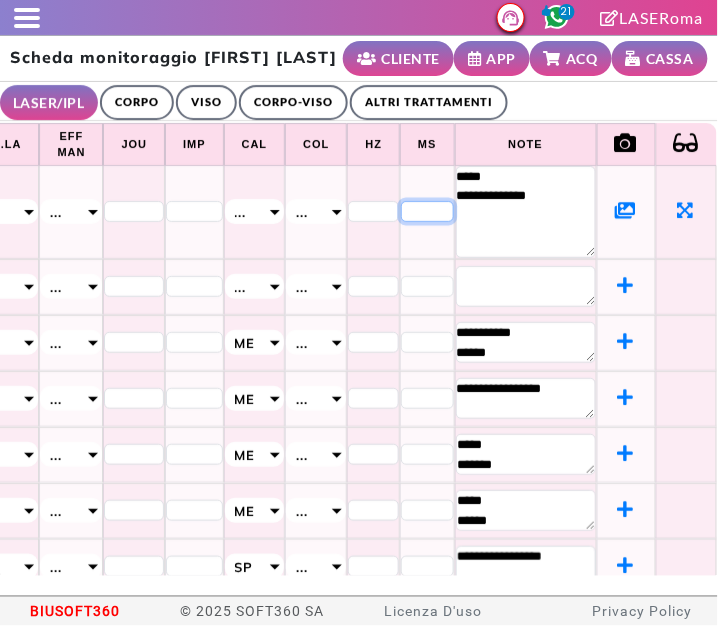 type on "**" 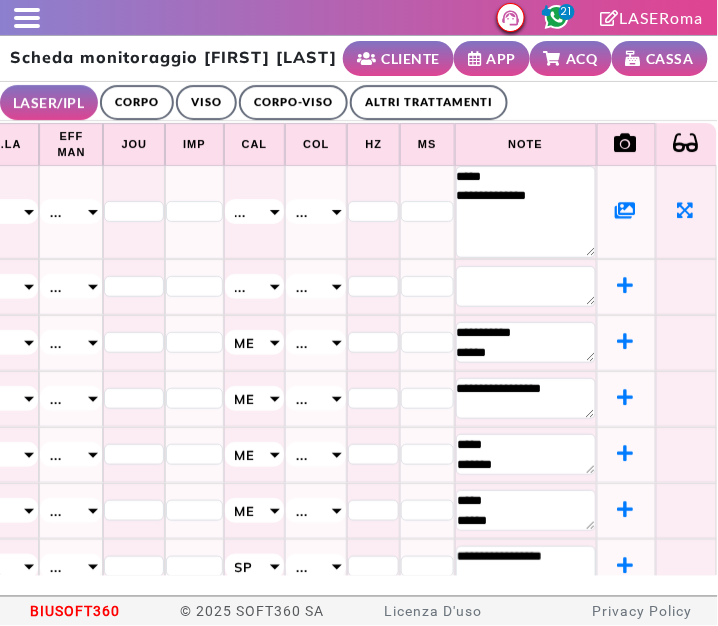 click on "..." at bounding box center (255, 211) 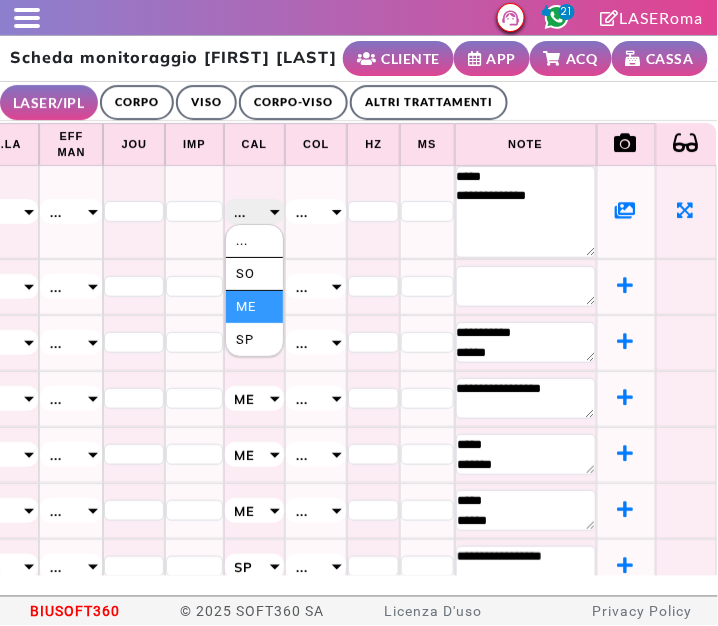 click on "Me" at bounding box center (255, 307) 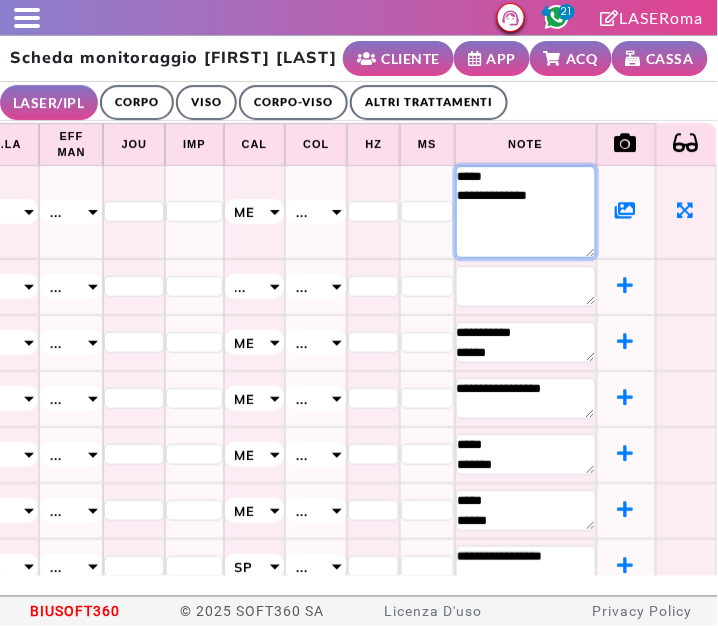 click on "**********" at bounding box center (526, 212) 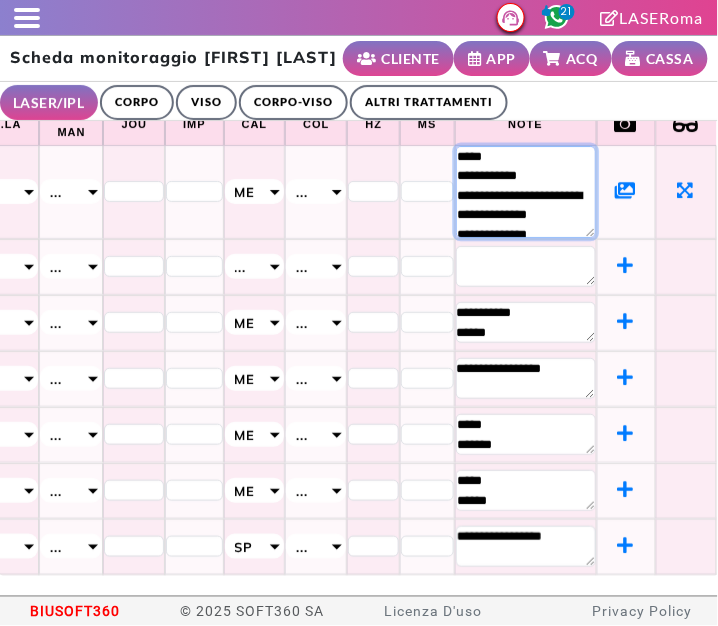 scroll, scrollTop: 39, scrollLeft: 0, axis: vertical 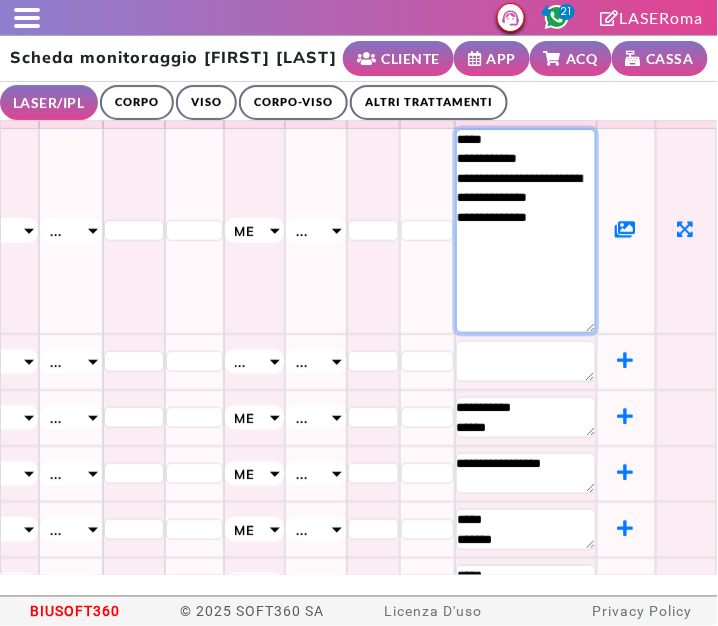 click on "**********" at bounding box center [526, 231] 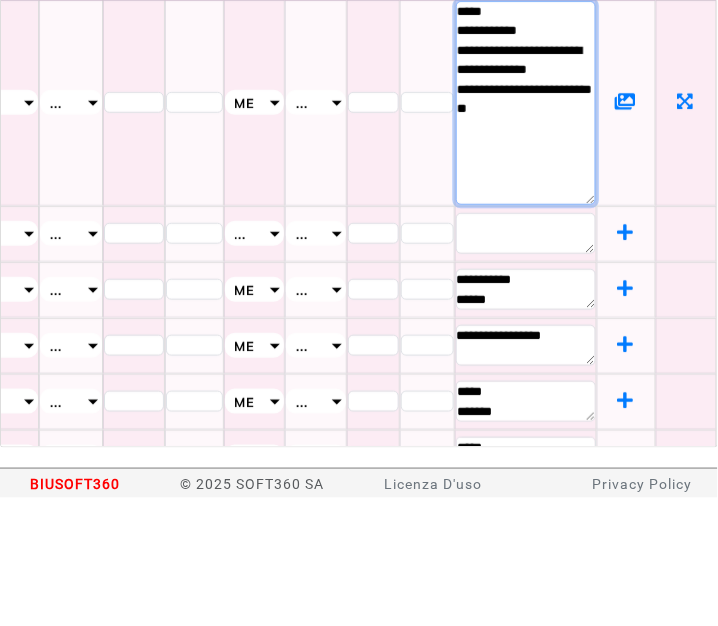 scroll, scrollTop: 0, scrollLeft: 0, axis: both 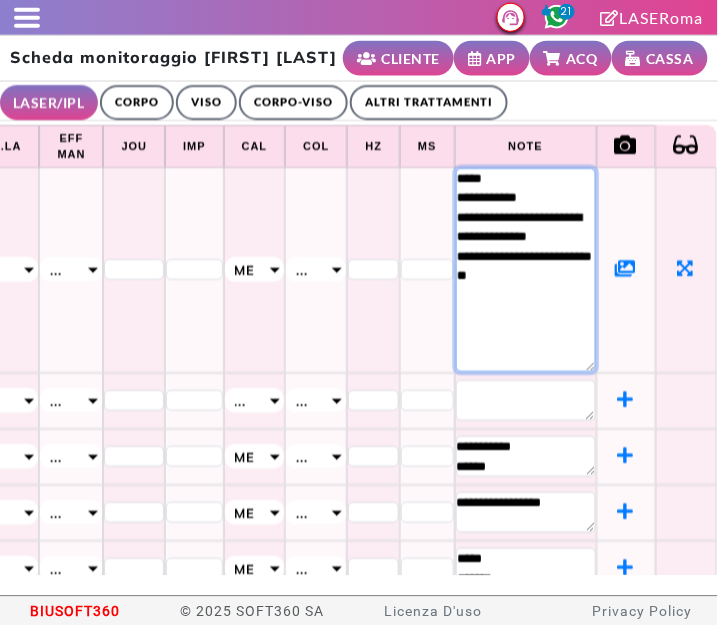 type on "**********" 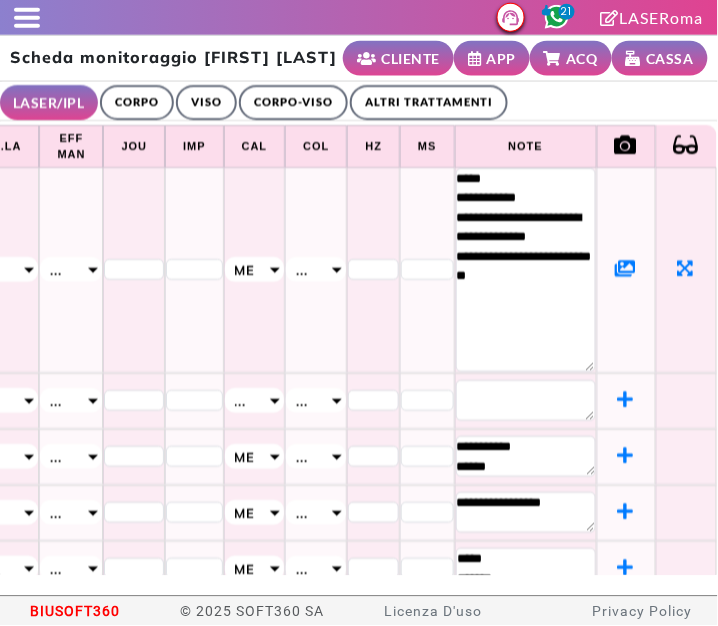 click on "LASER/IPL
ULTRASUONI
CORPO
VISO
CORPO-VISO
ALTRI TRATTAMENTI" at bounding box center (359, 101) 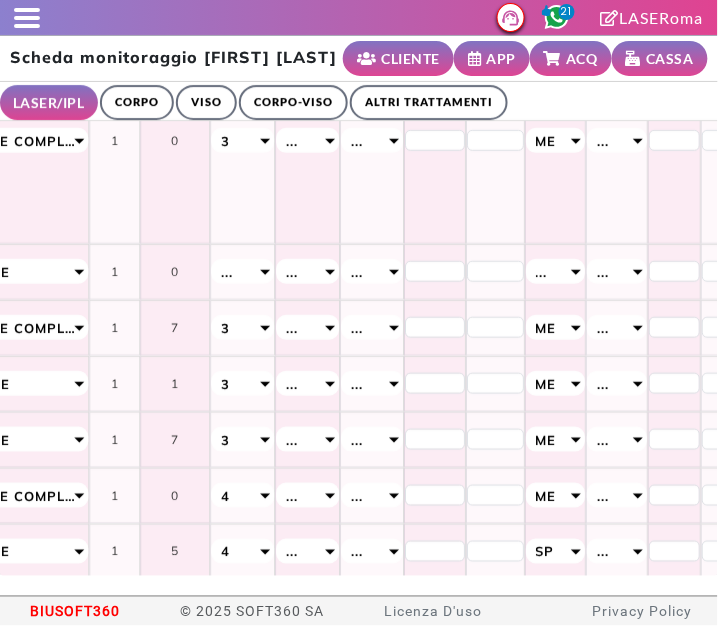 scroll, scrollTop: 129, scrollLeft: 655, axis: both 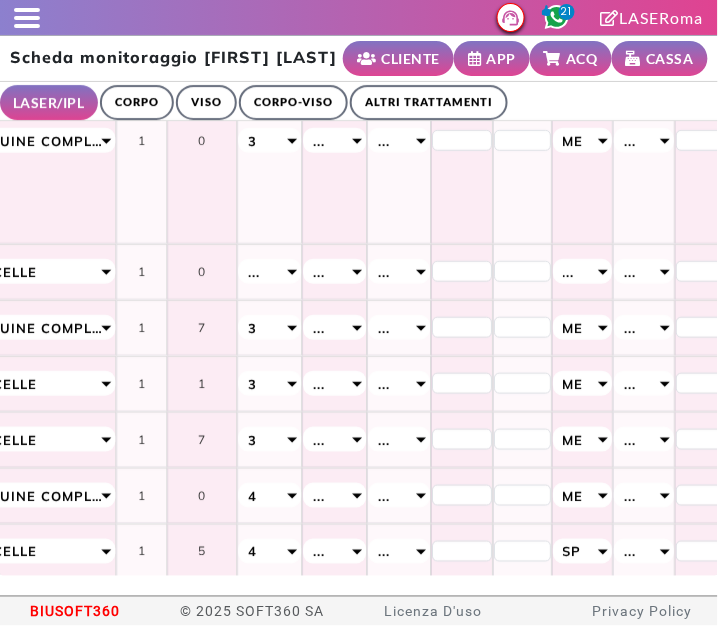 click on "..." at bounding box center (269, 271) 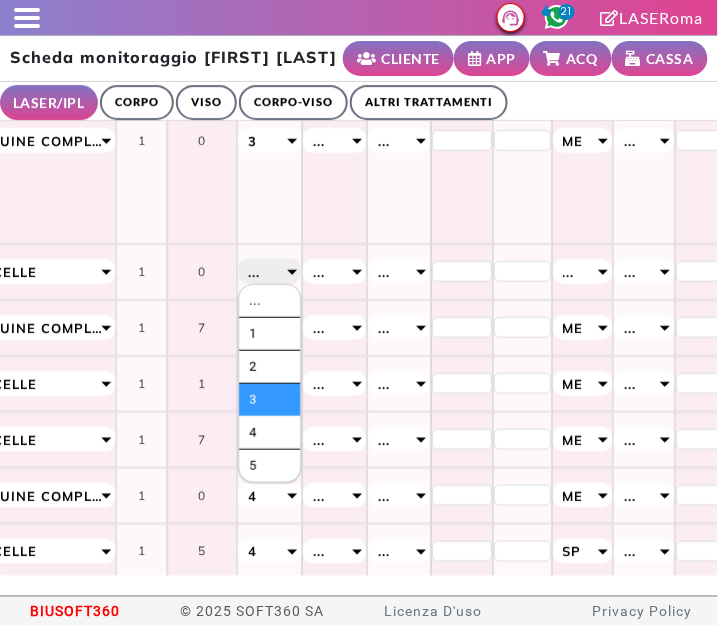click on "3" at bounding box center (269, 400) 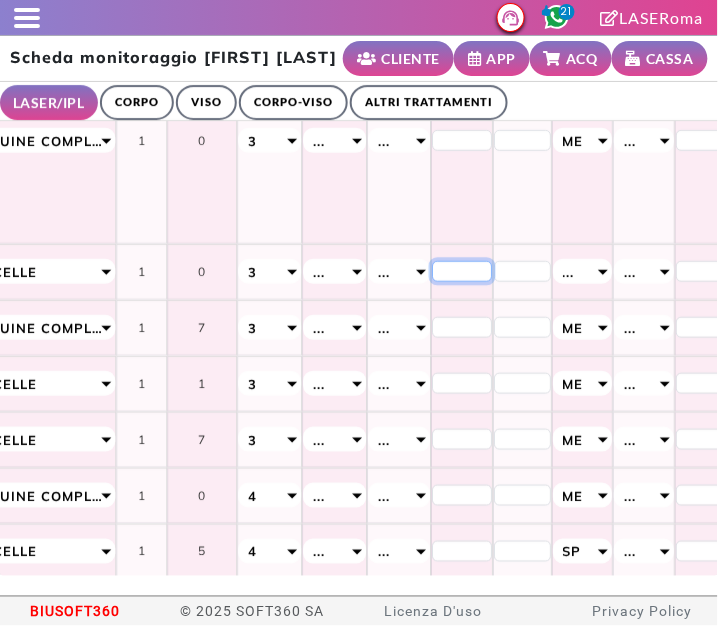 click on "**********" at bounding box center [199, 272] 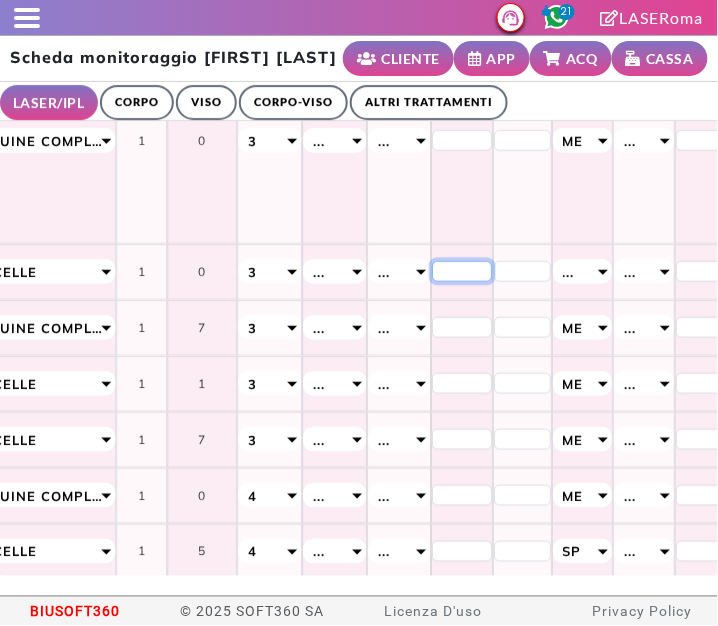 type on "**" 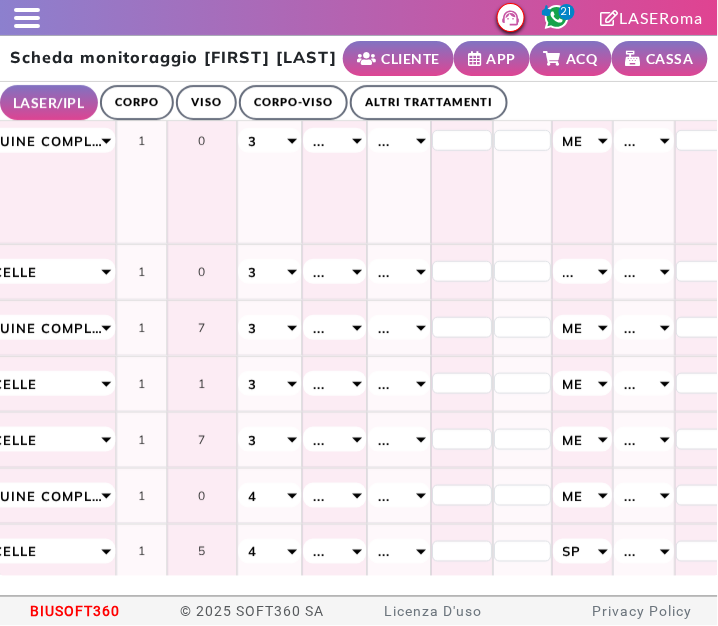 click on "..." at bounding box center [583, 271] 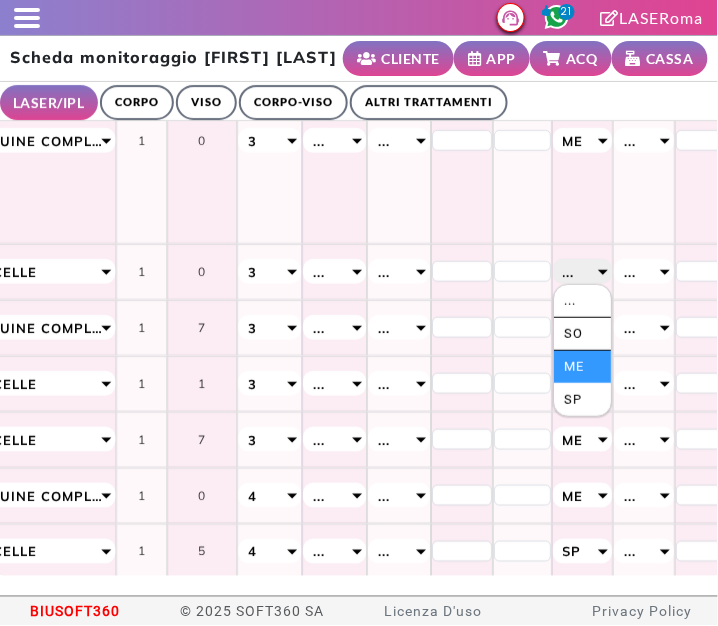 click on "Me" at bounding box center (583, 367) 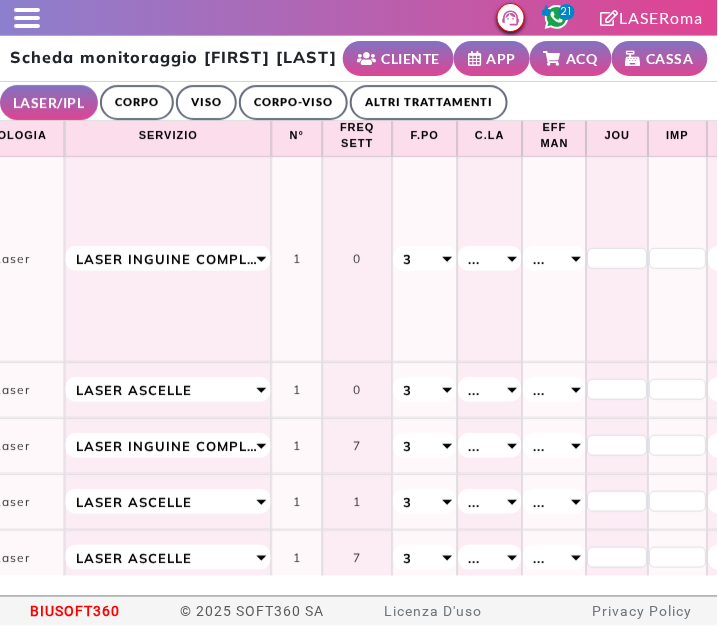 scroll, scrollTop: 11, scrollLeft: 1016, axis: both 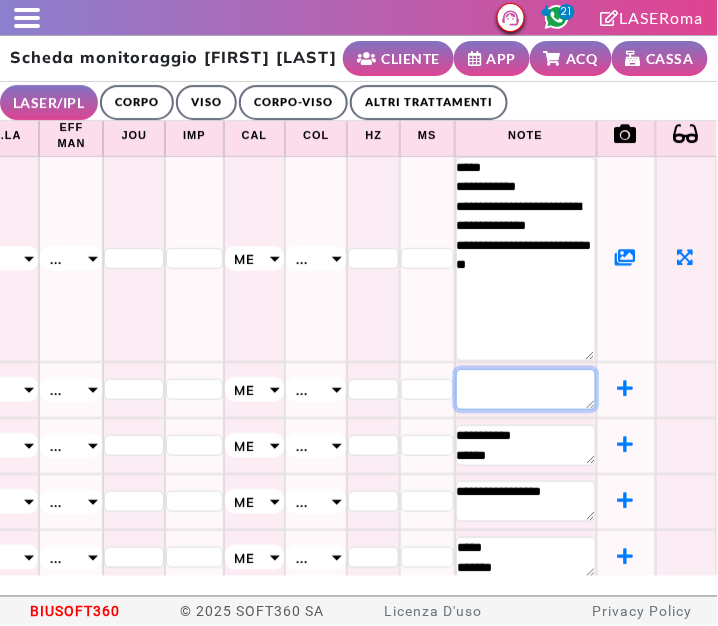 click at bounding box center (526, 389) 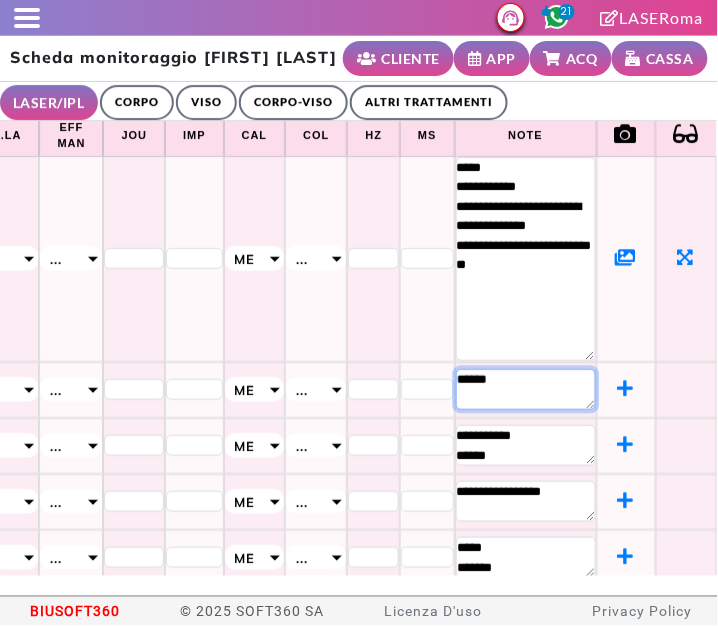 scroll, scrollTop: 0, scrollLeft: 1016, axis: horizontal 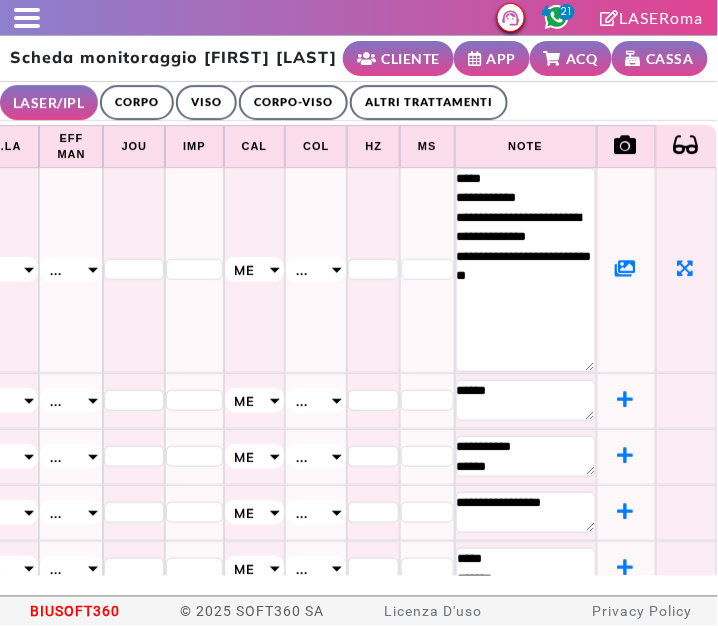 click on "LASER/IPL
ULTRASUONI
CORPO
VISO
CORPO-VISO
ALTRI TRATTAMENTI" at bounding box center [359, 101] 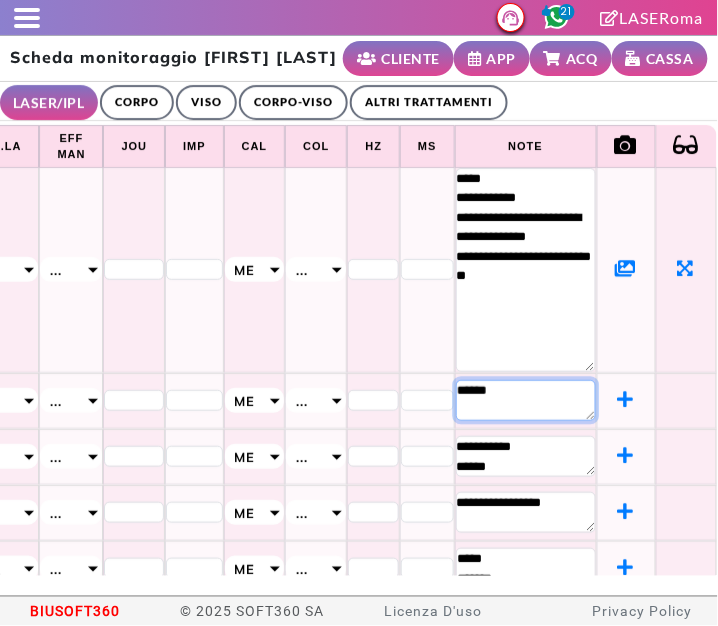 click on "*****" at bounding box center (526, 400) 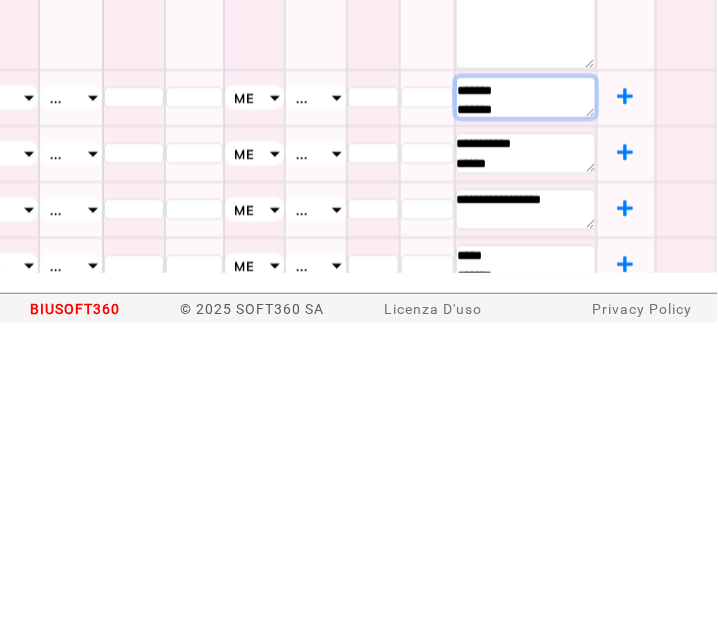 scroll, scrollTop: 37, scrollLeft: 0, axis: vertical 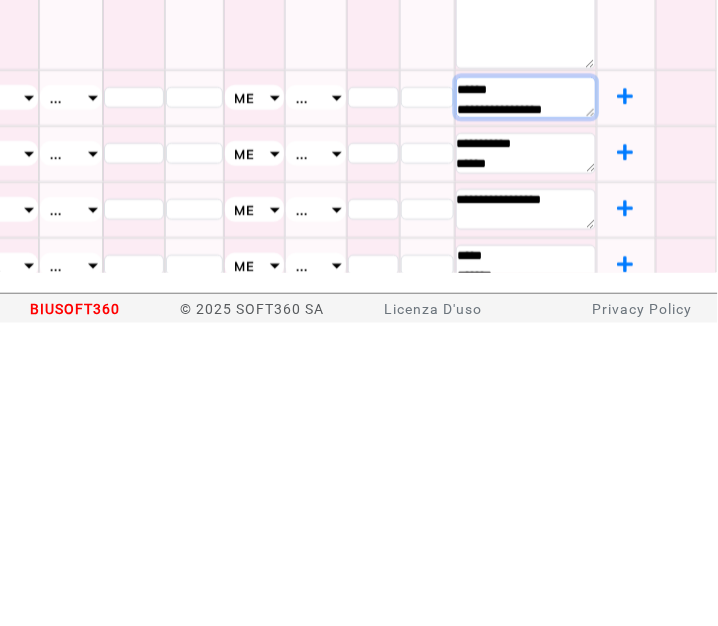 click on "**********" at bounding box center (526, 400) 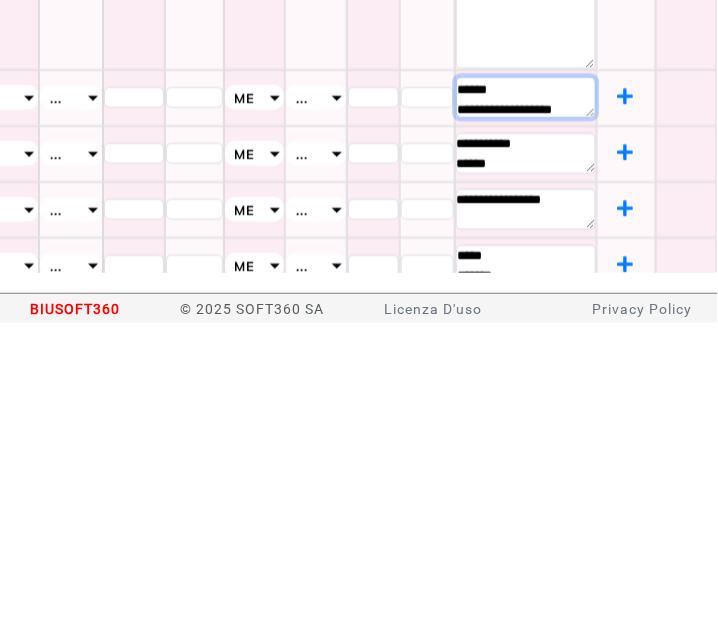 click on "**********" at bounding box center (526, 400) 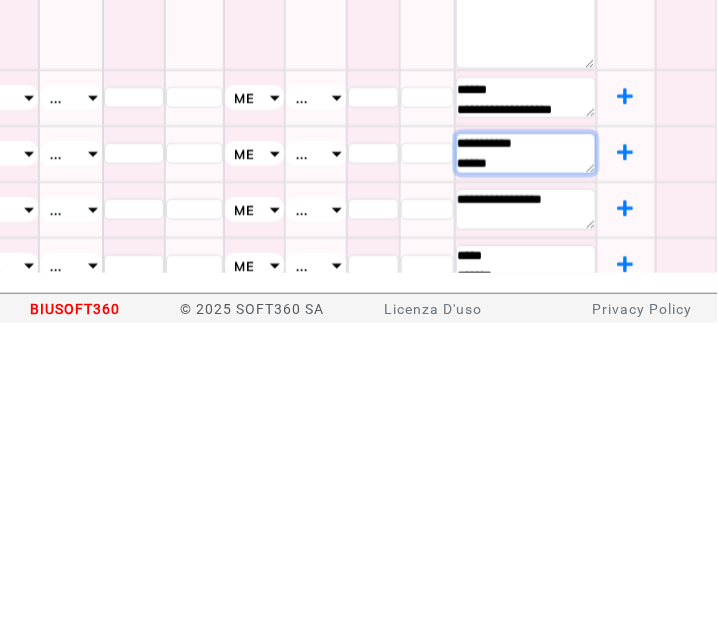 click on "**********" at bounding box center (526, 456) 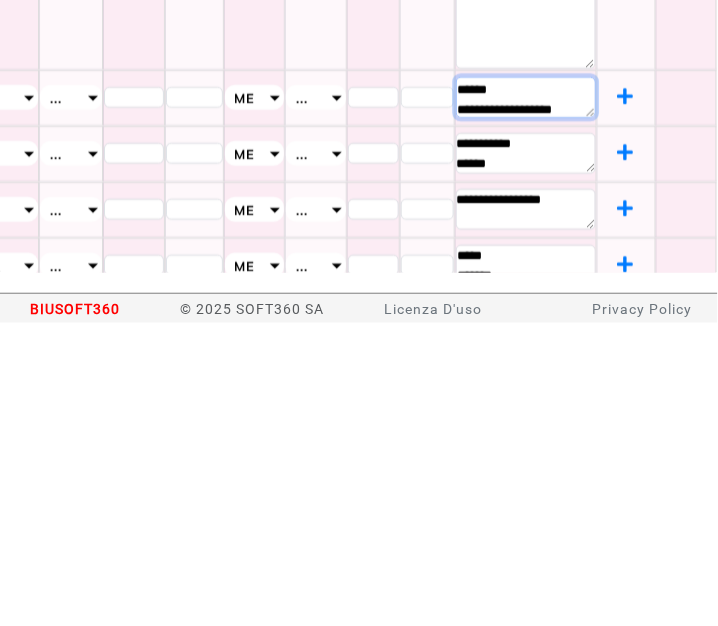 click on "**********" at bounding box center [526, 400] 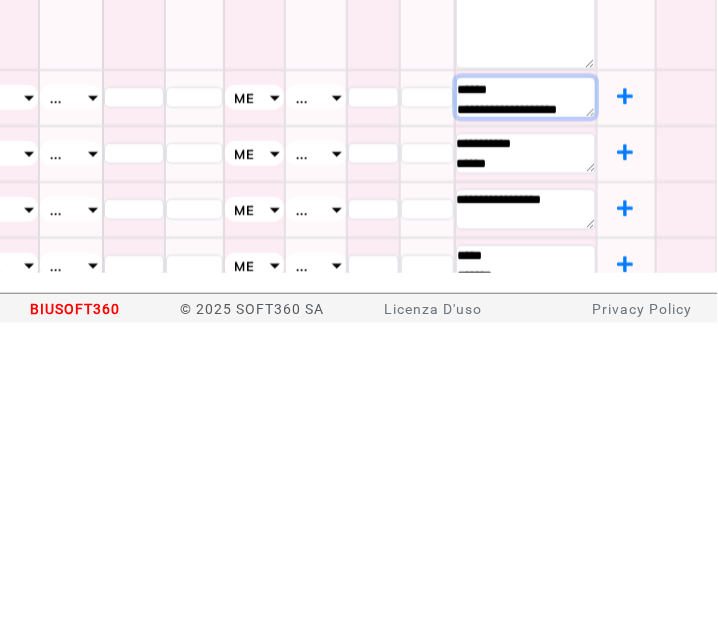 click on "**********" at bounding box center (526, 400) 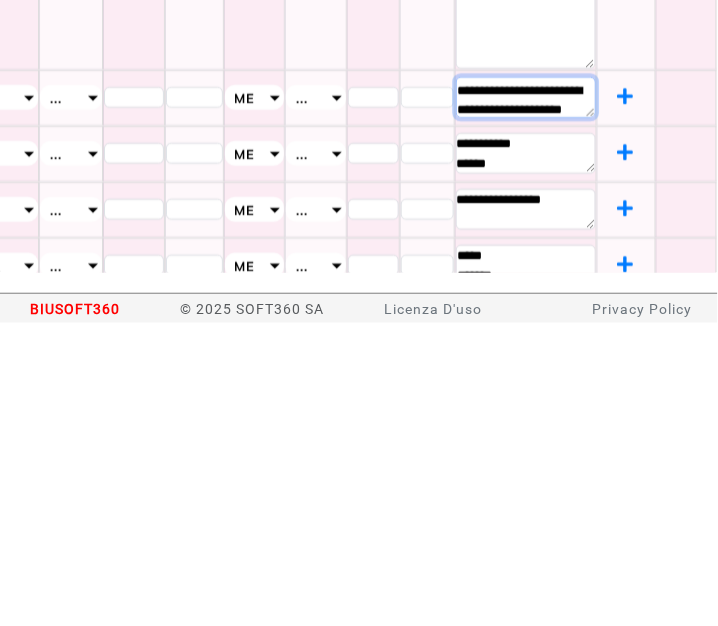 scroll, scrollTop: 76, scrollLeft: 0, axis: vertical 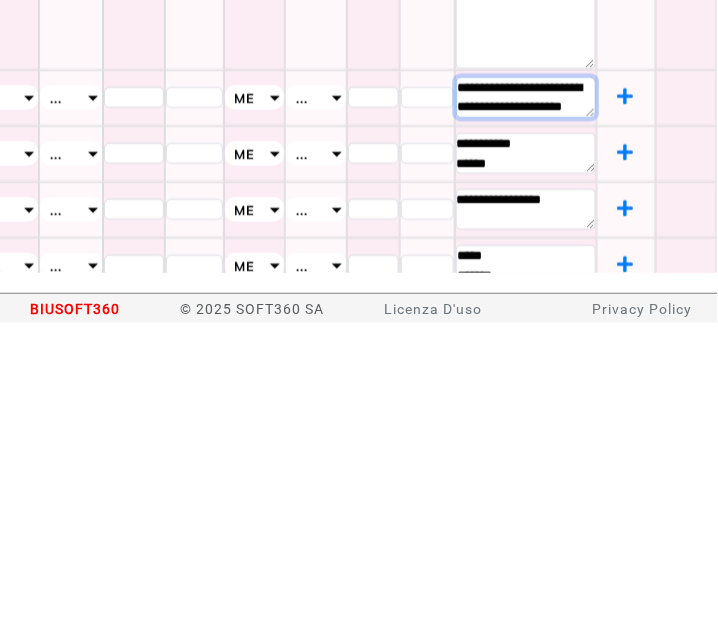 type on "**********" 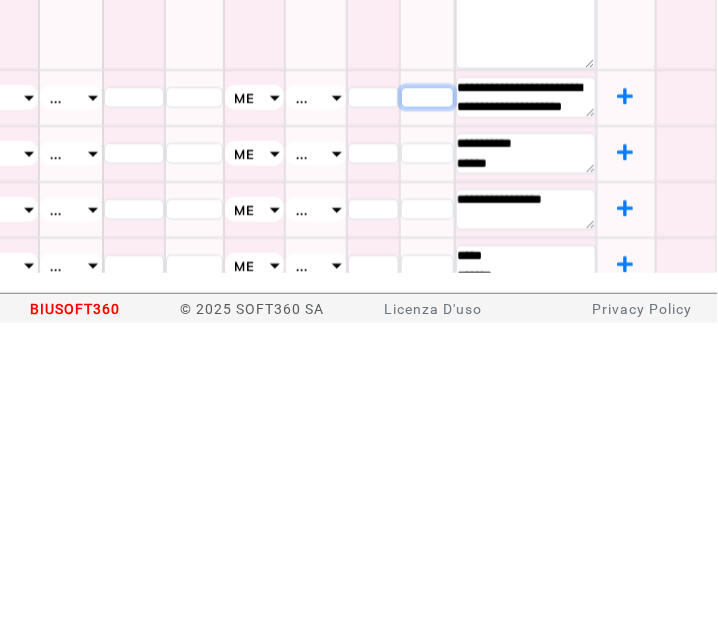 click on "*" at bounding box center [427, 401] 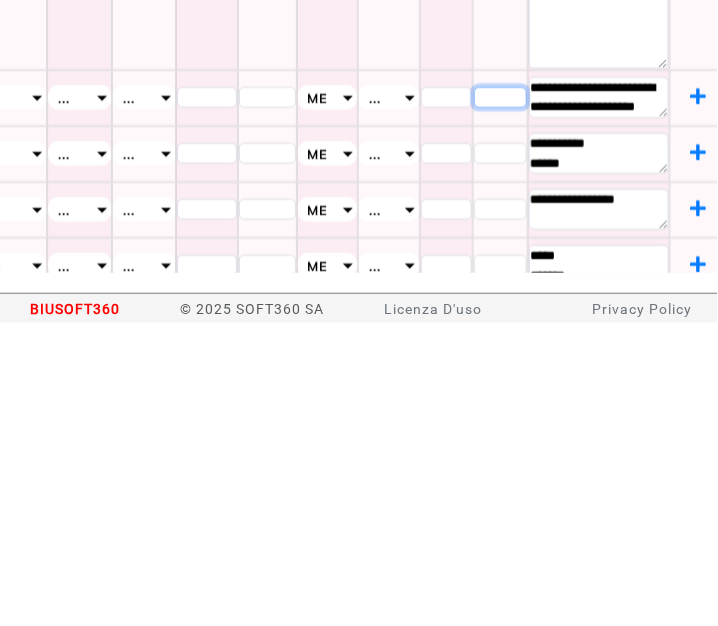 scroll, scrollTop: 0, scrollLeft: 904, axis: horizontal 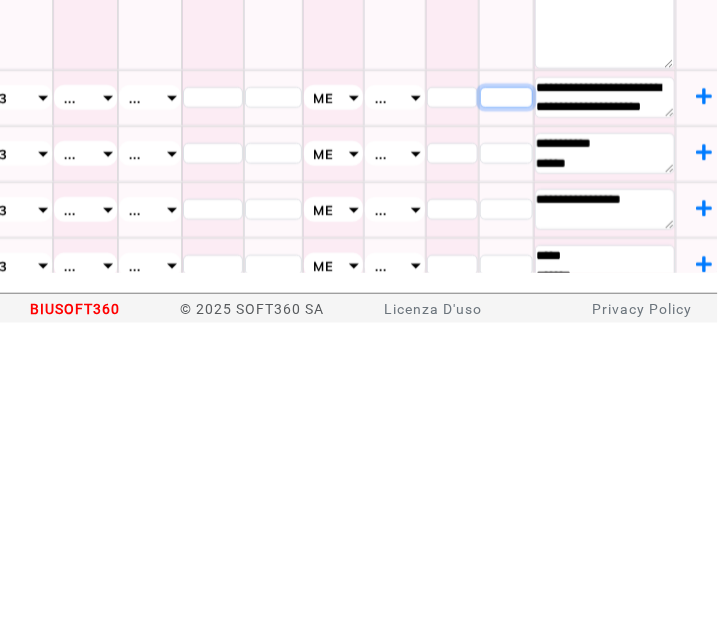 type on "**" 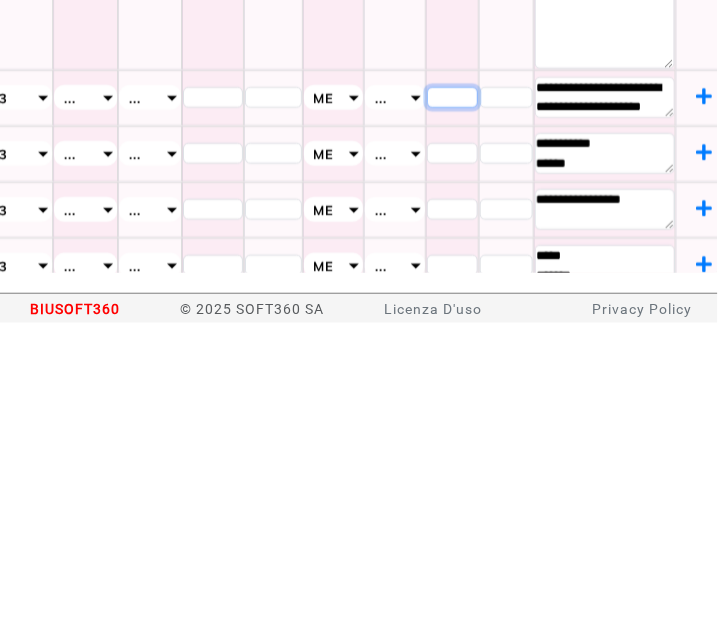 click on "**********" at bounding box center (-50, 401) 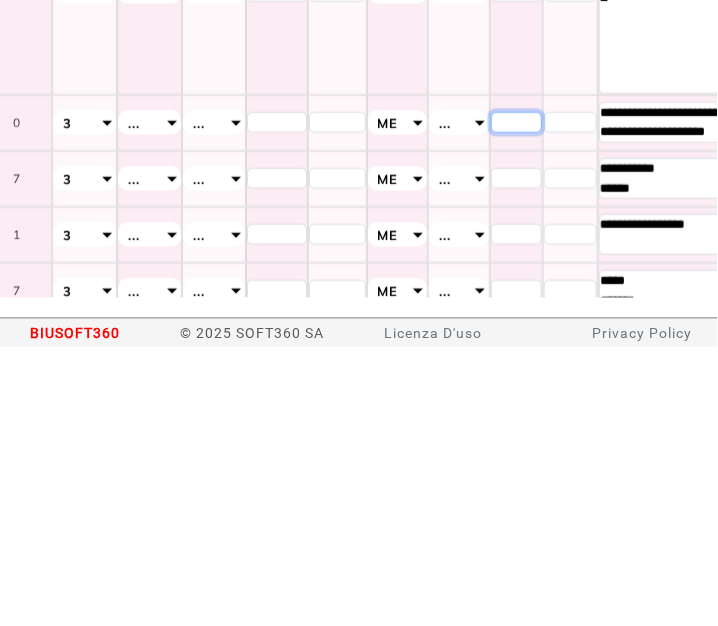 scroll, scrollTop: 0, scrollLeft: 698, axis: horizontal 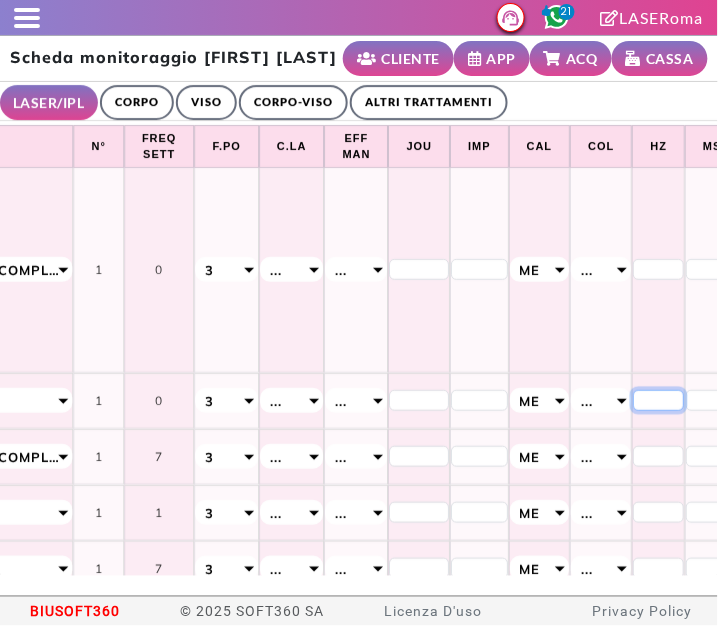 type on "*" 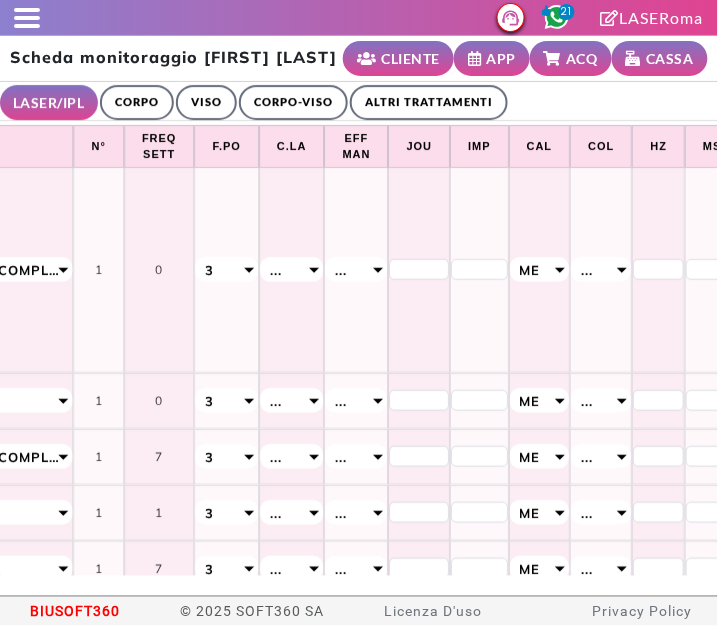 click on "Cal" at bounding box center [540, 146] 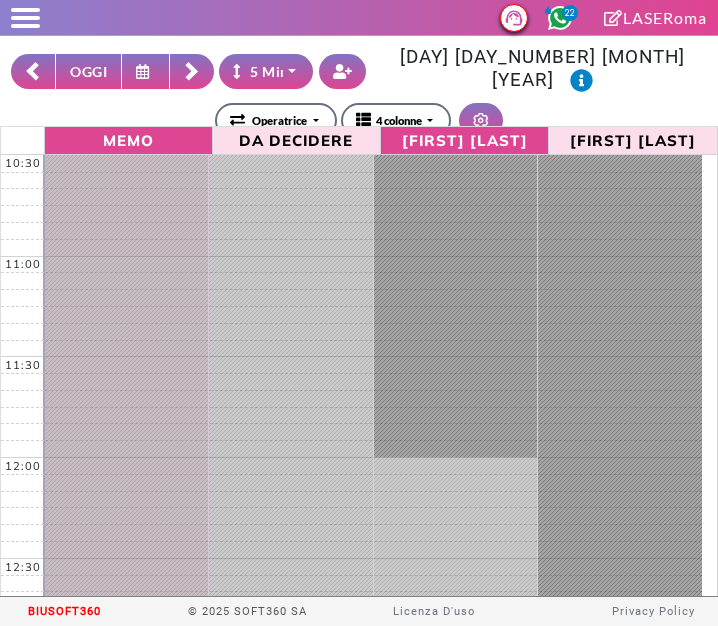 select on "*" 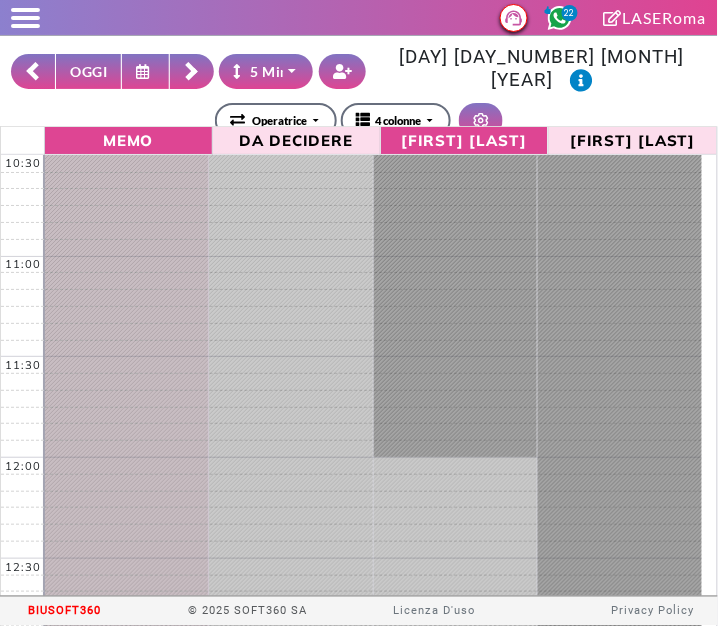 scroll, scrollTop: 261, scrollLeft: 0, axis: vertical 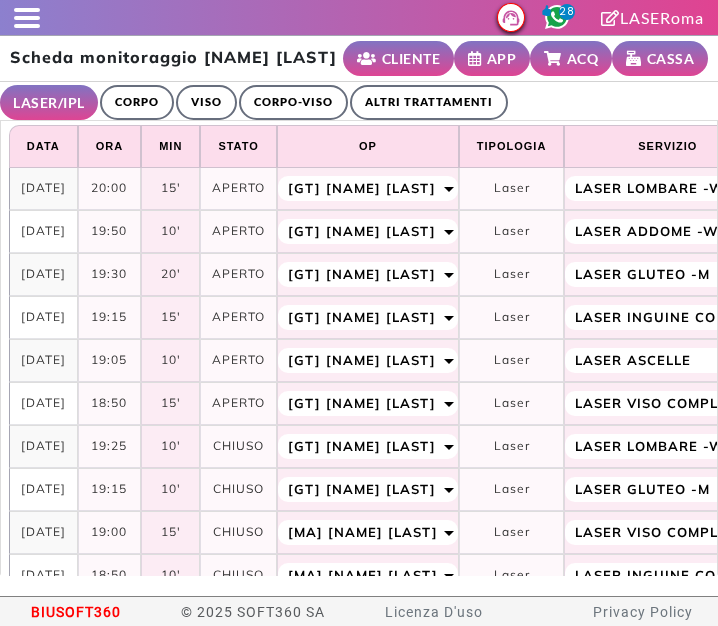select on "**" 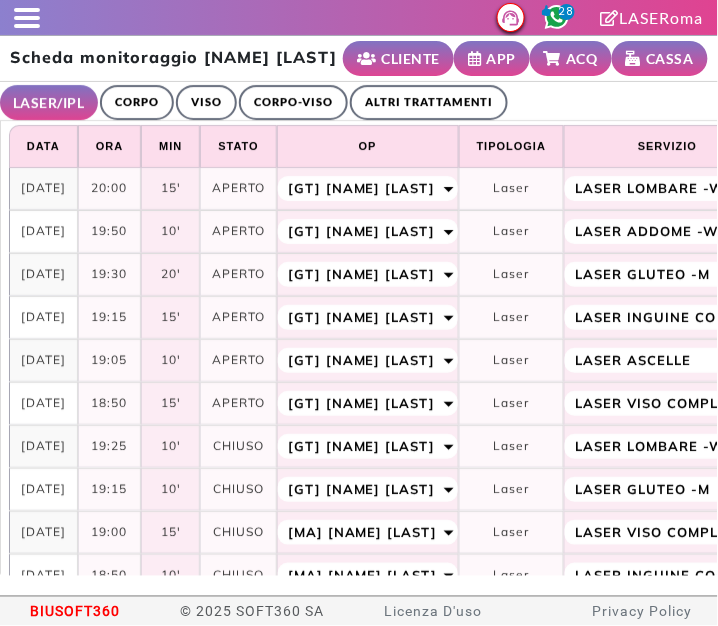 click at bounding box center [27, 18] 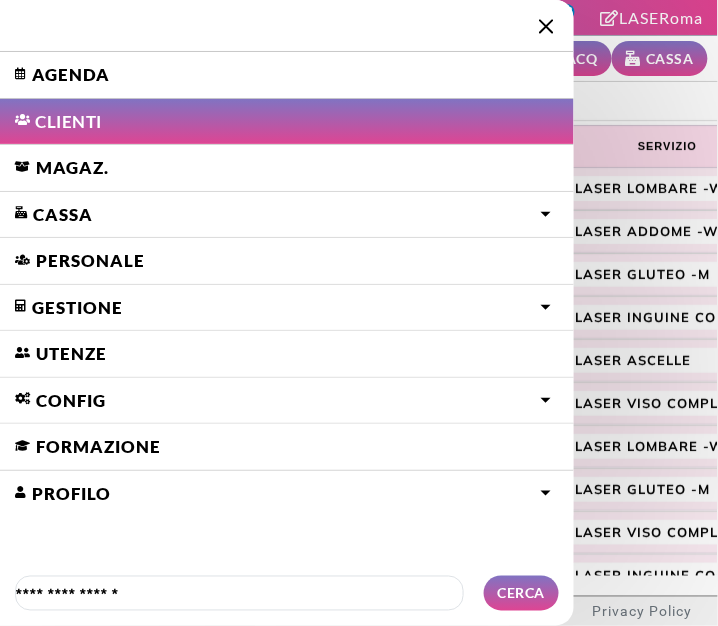 click on "Agenda" at bounding box center [287, 75] 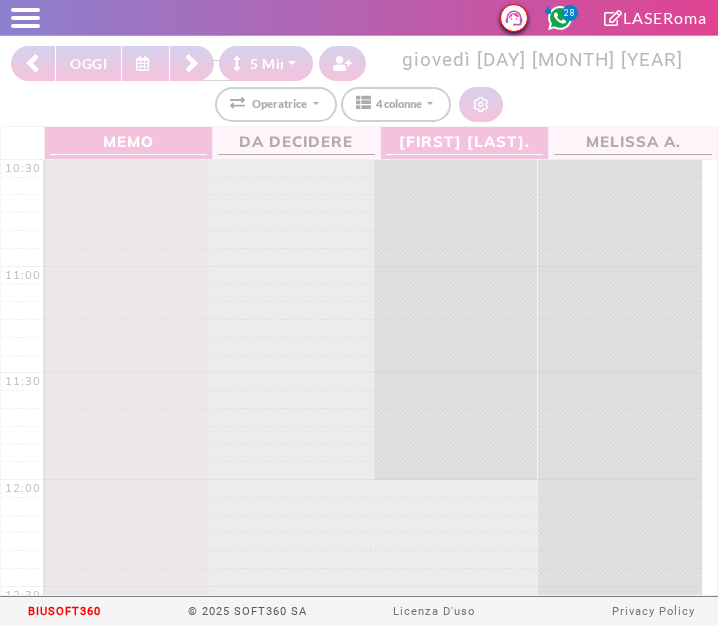 select on "*" 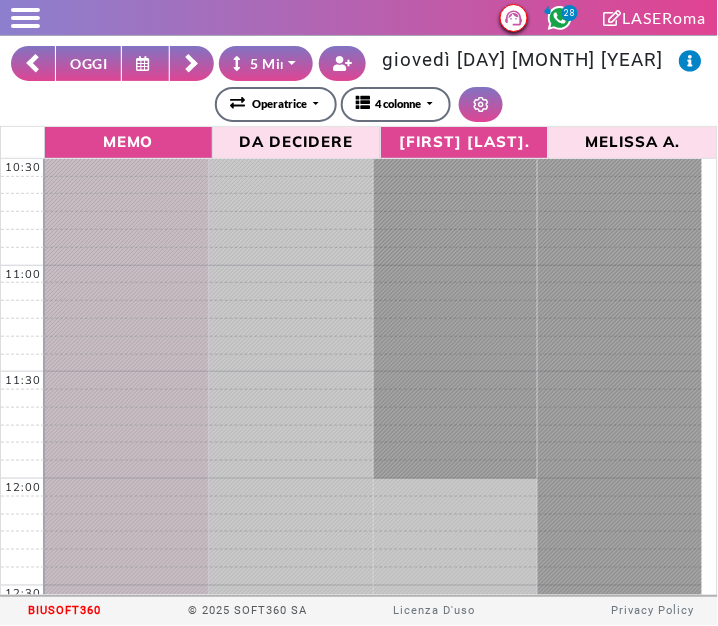 click on "LASERoma" at bounding box center (655, 17) 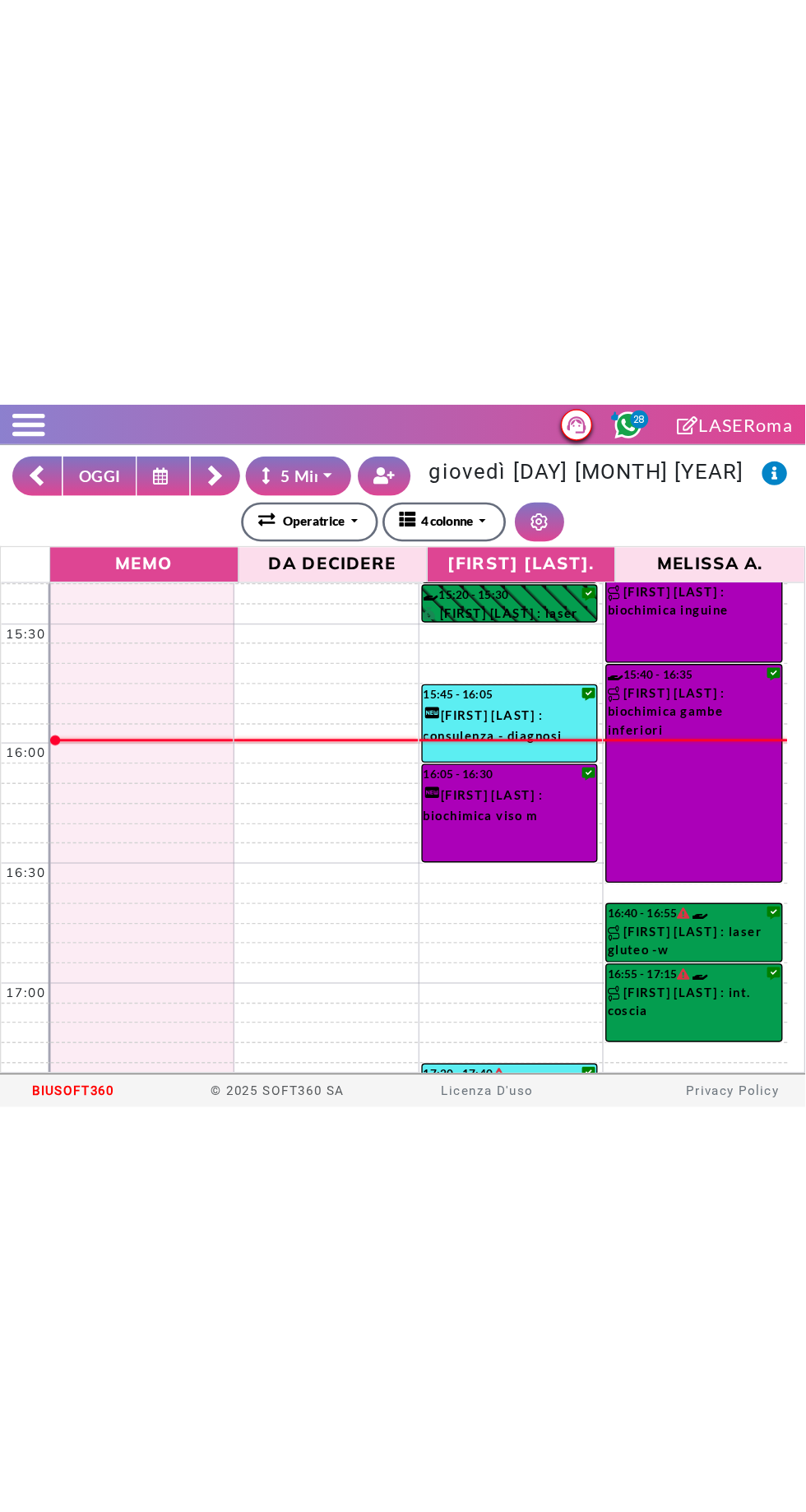 scroll, scrollTop: 841, scrollLeft: 0, axis: vertical 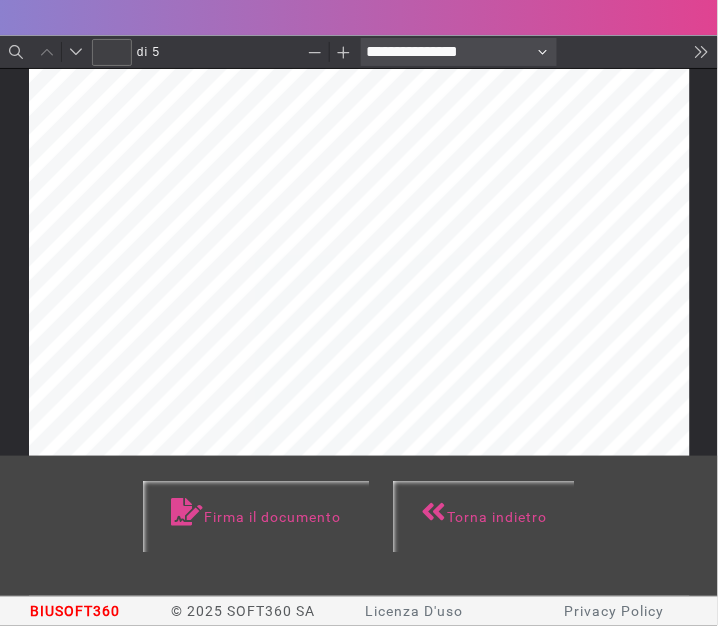 click on "Firma il documento" at bounding box center (256, 517) 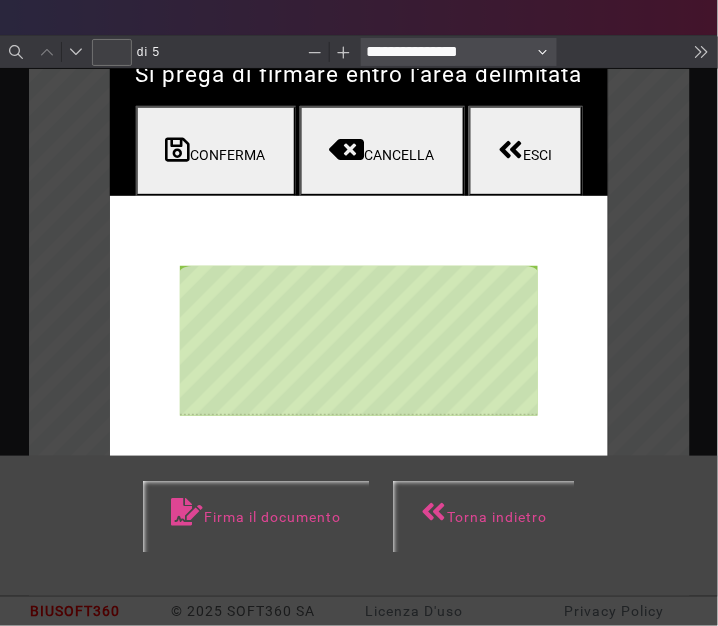 click on "CONFERMA" at bounding box center [216, 151] 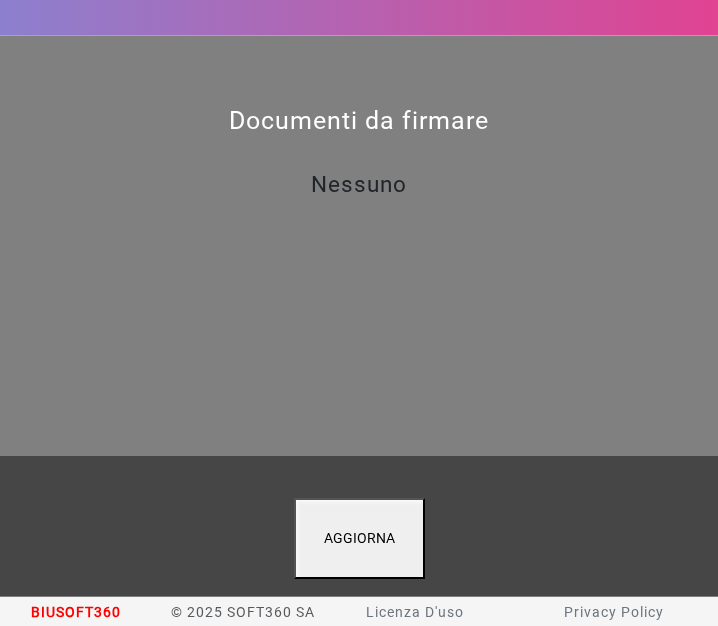 scroll, scrollTop: 0, scrollLeft: 0, axis: both 